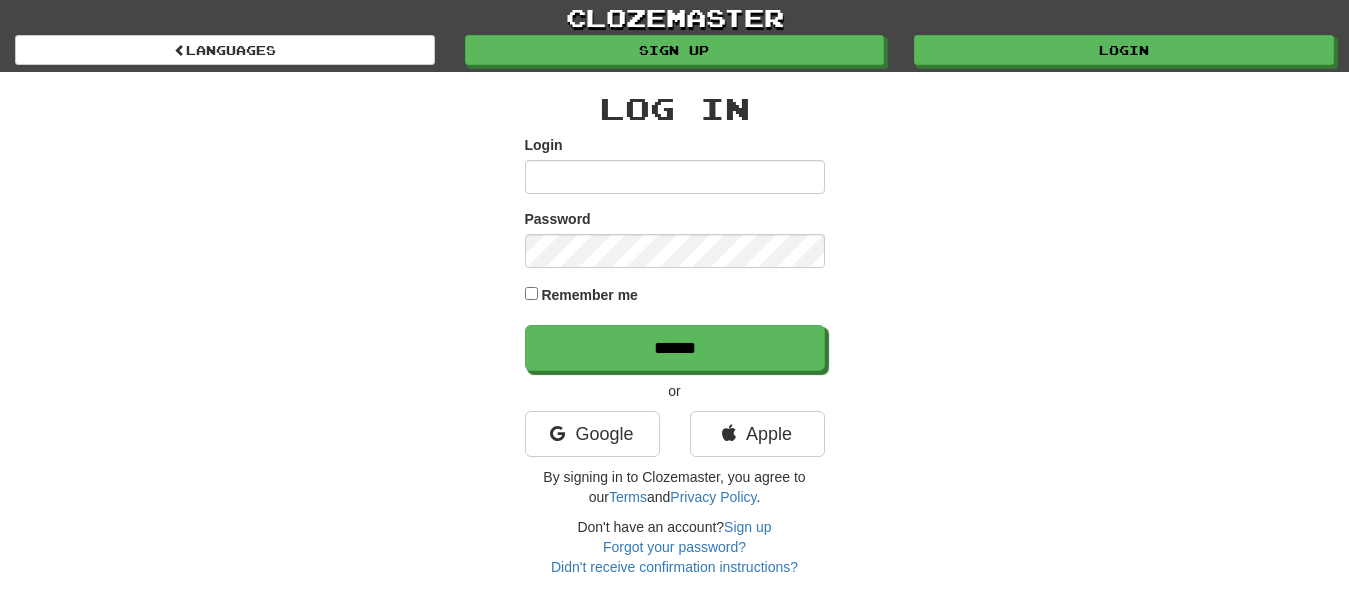 scroll, scrollTop: 0, scrollLeft: 0, axis: both 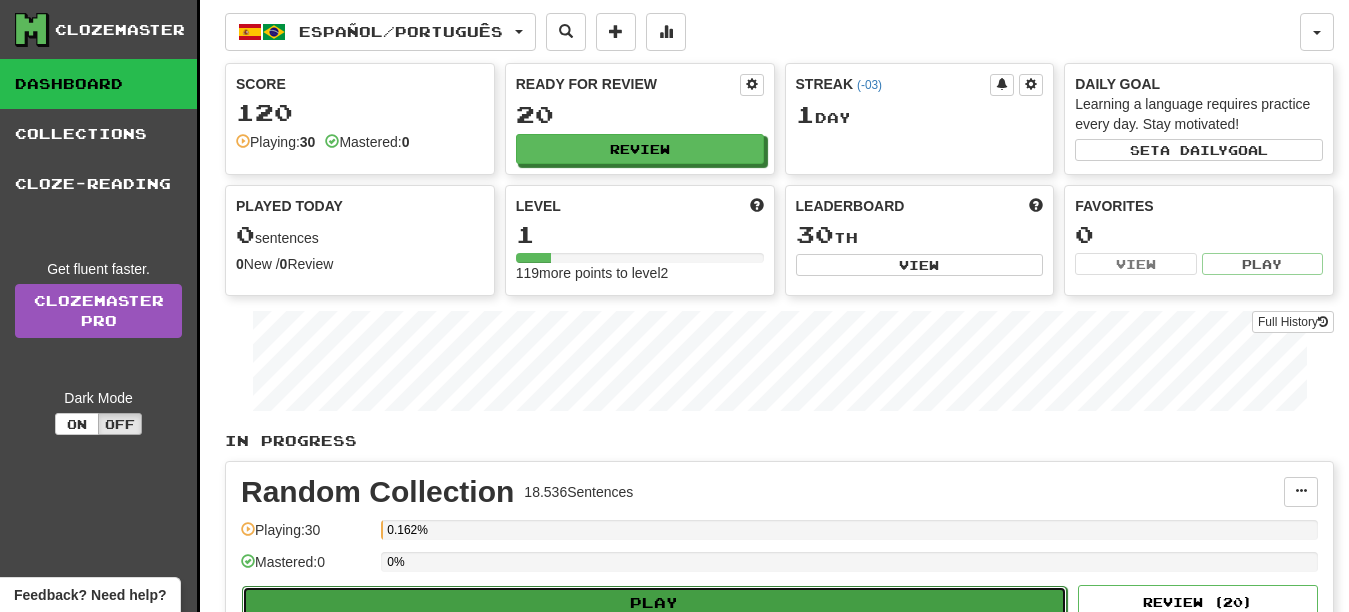 click on "Play" at bounding box center (654, 603) 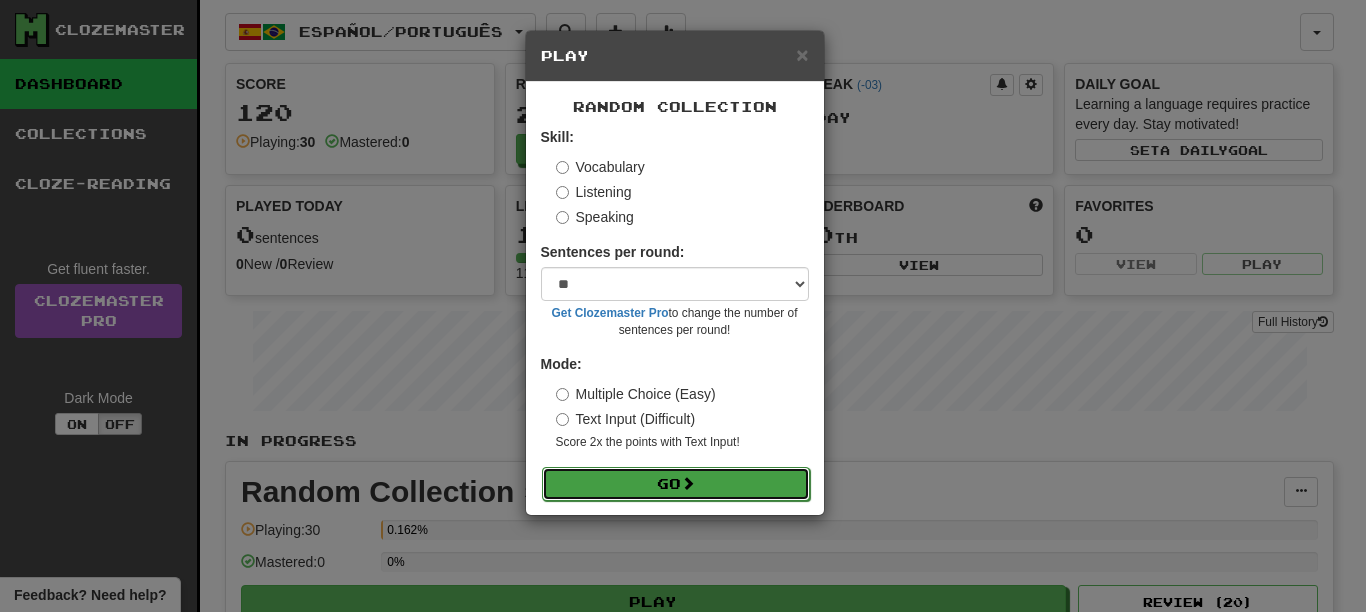 click at bounding box center [688, 483] 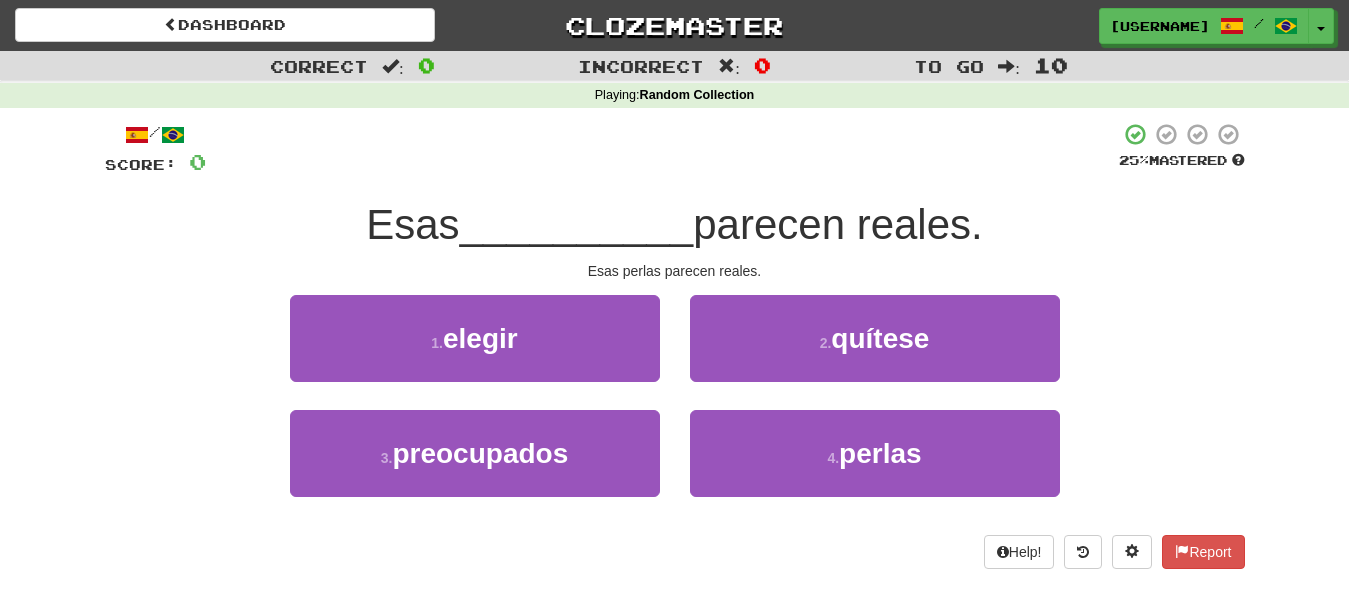 scroll, scrollTop: 0, scrollLeft: 0, axis: both 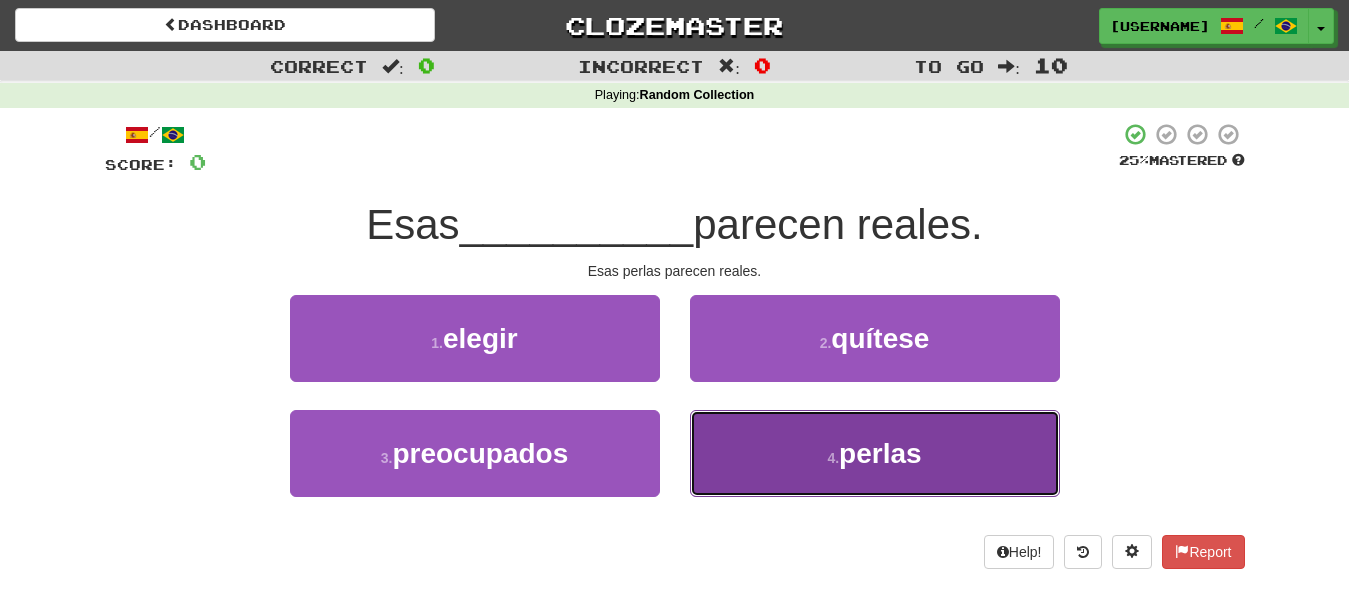 click on "perlas" at bounding box center (880, 453) 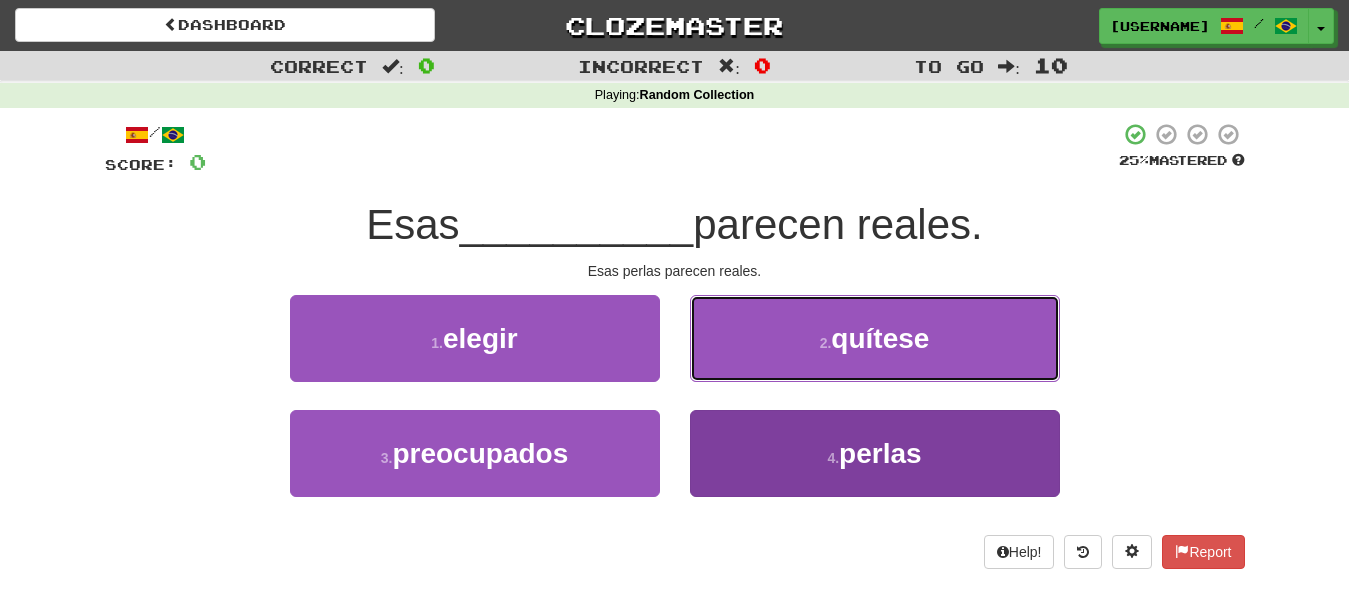 click on "quítese" at bounding box center (880, 338) 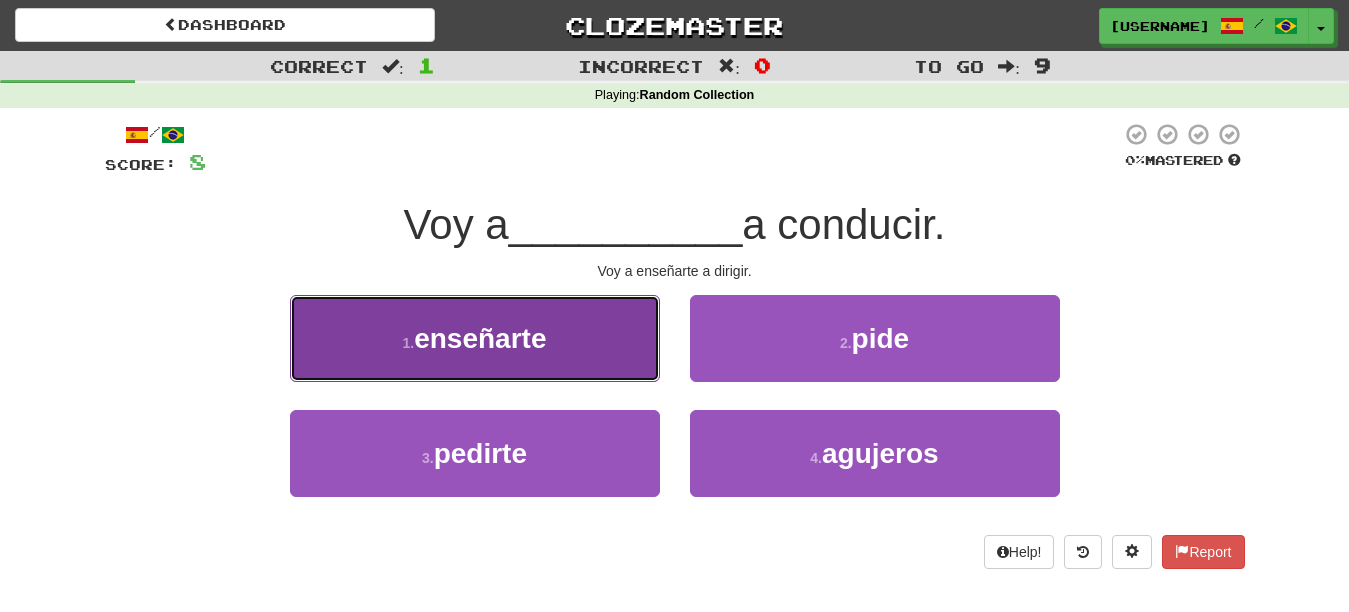 click on "1 .  enseñarte" at bounding box center [475, 338] 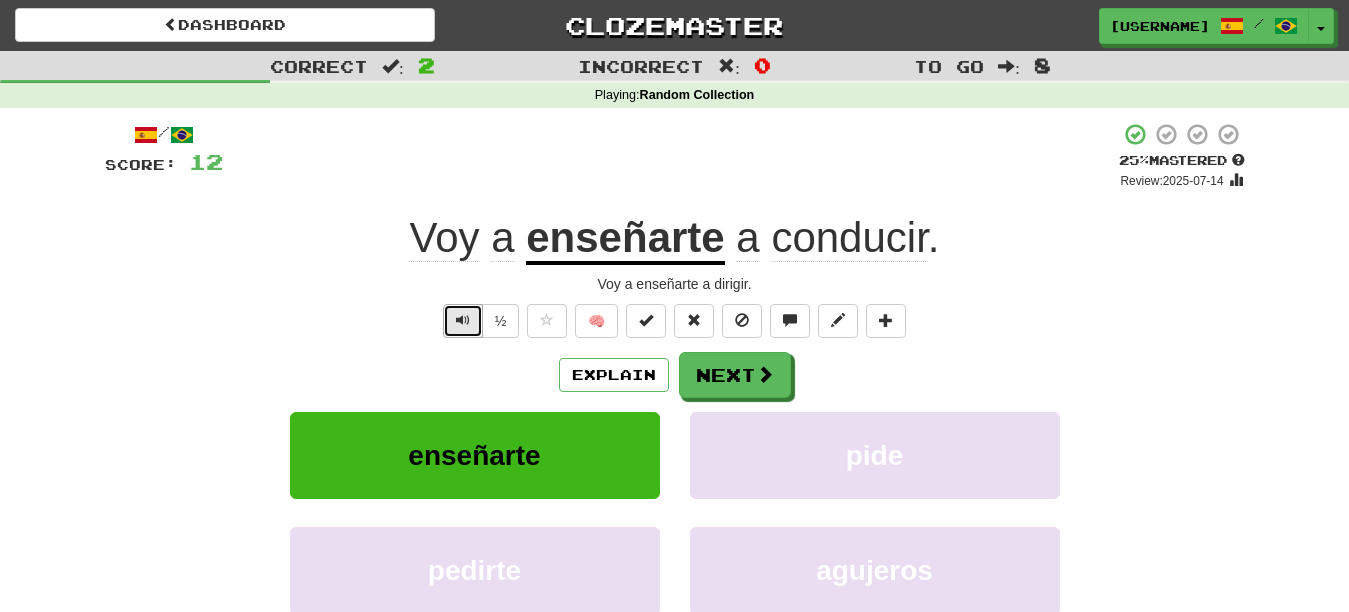 click at bounding box center (463, 321) 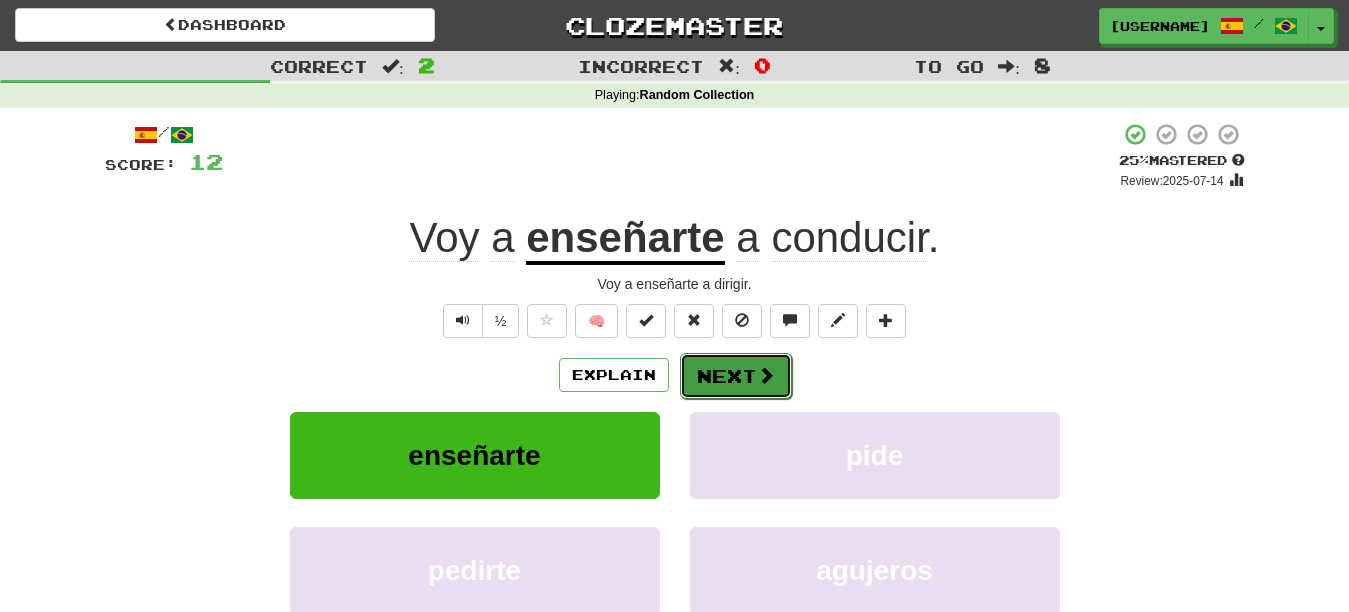 click on "Next" at bounding box center (736, 376) 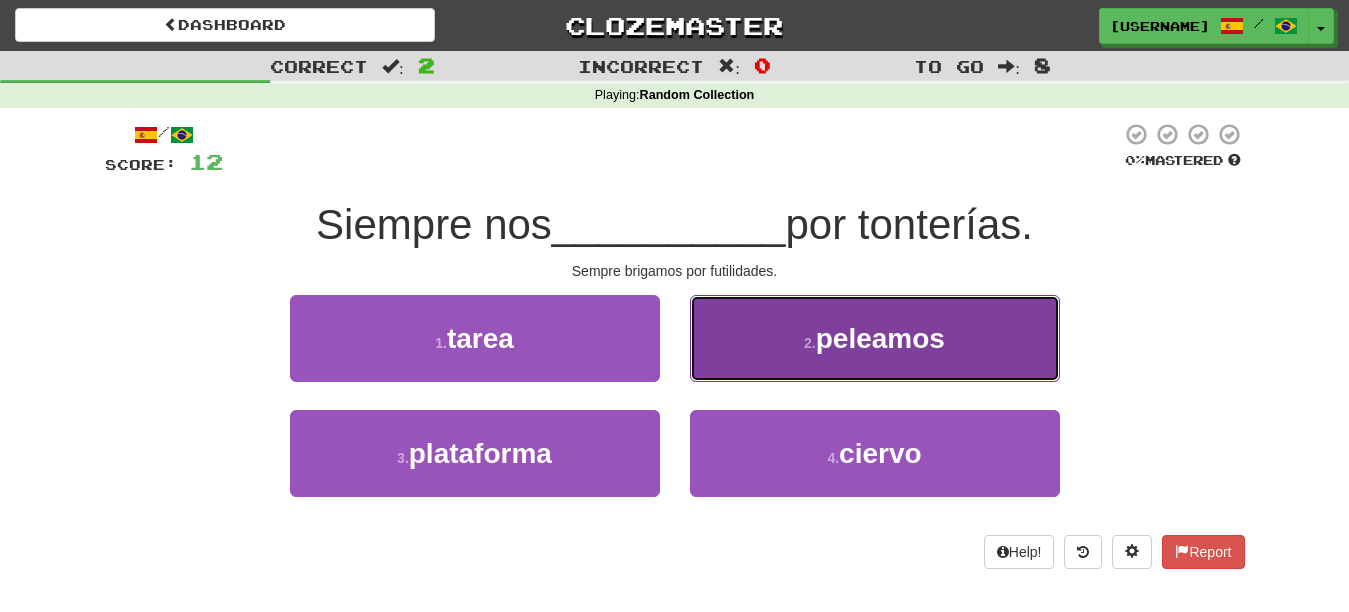 click on "peleamos" at bounding box center [880, 338] 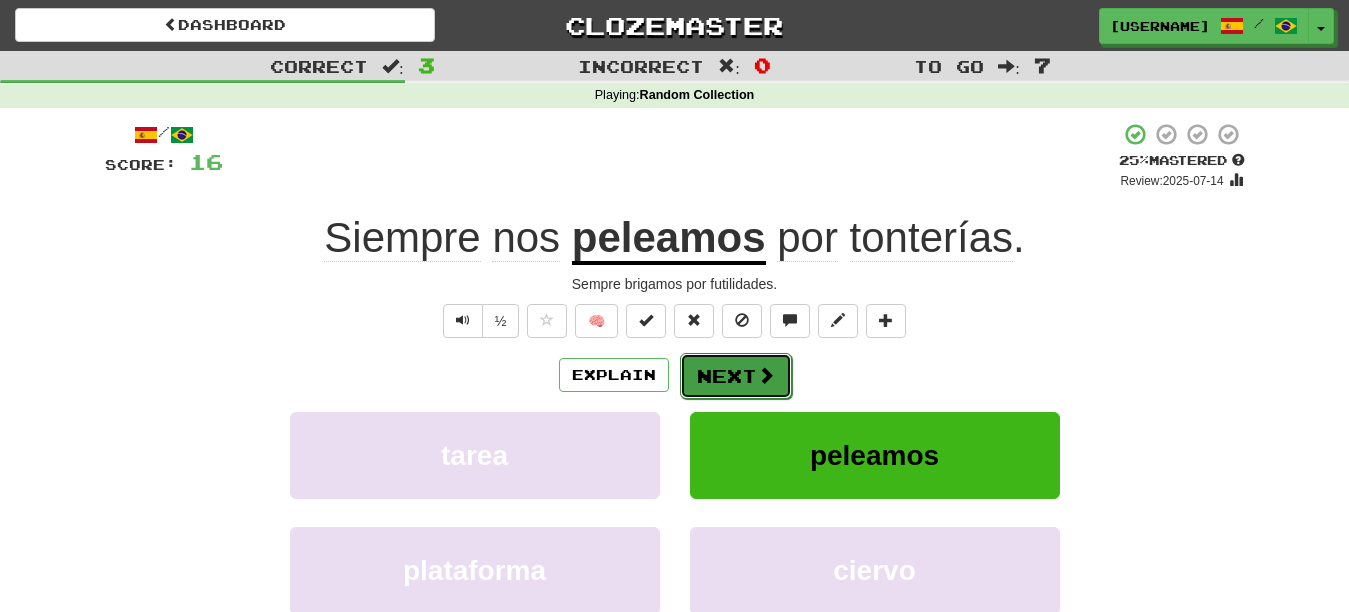 click on "Next" at bounding box center [736, 376] 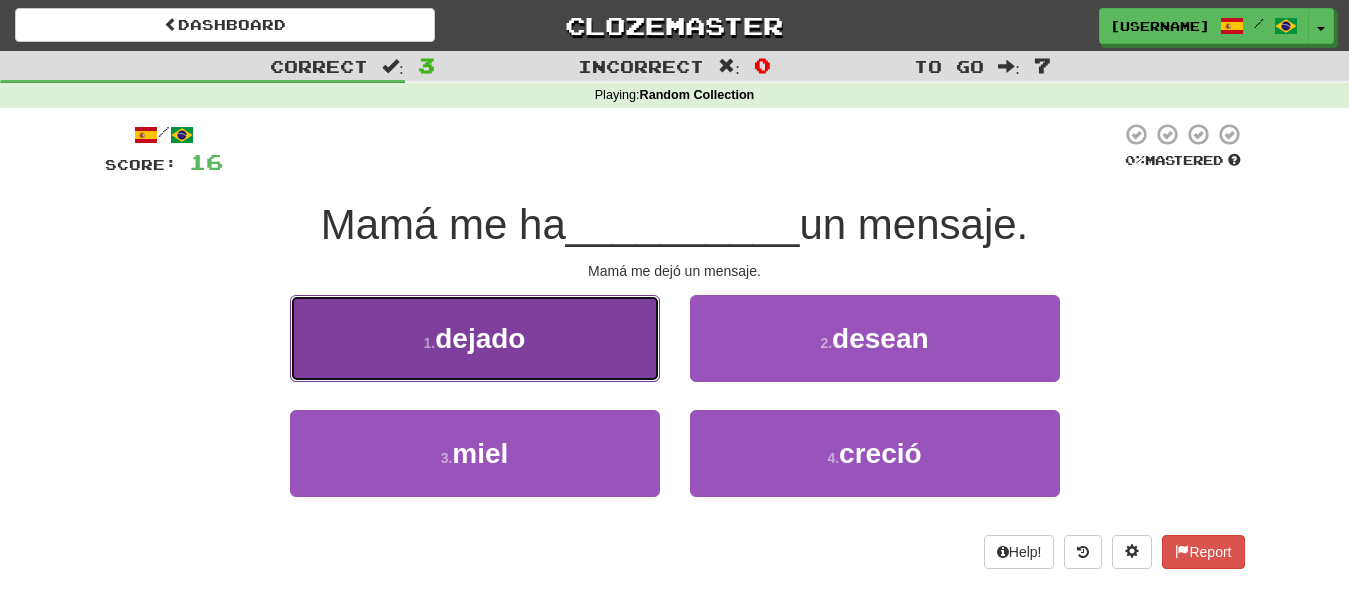 click on "1 .  dejado" at bounding box center [475, 338] 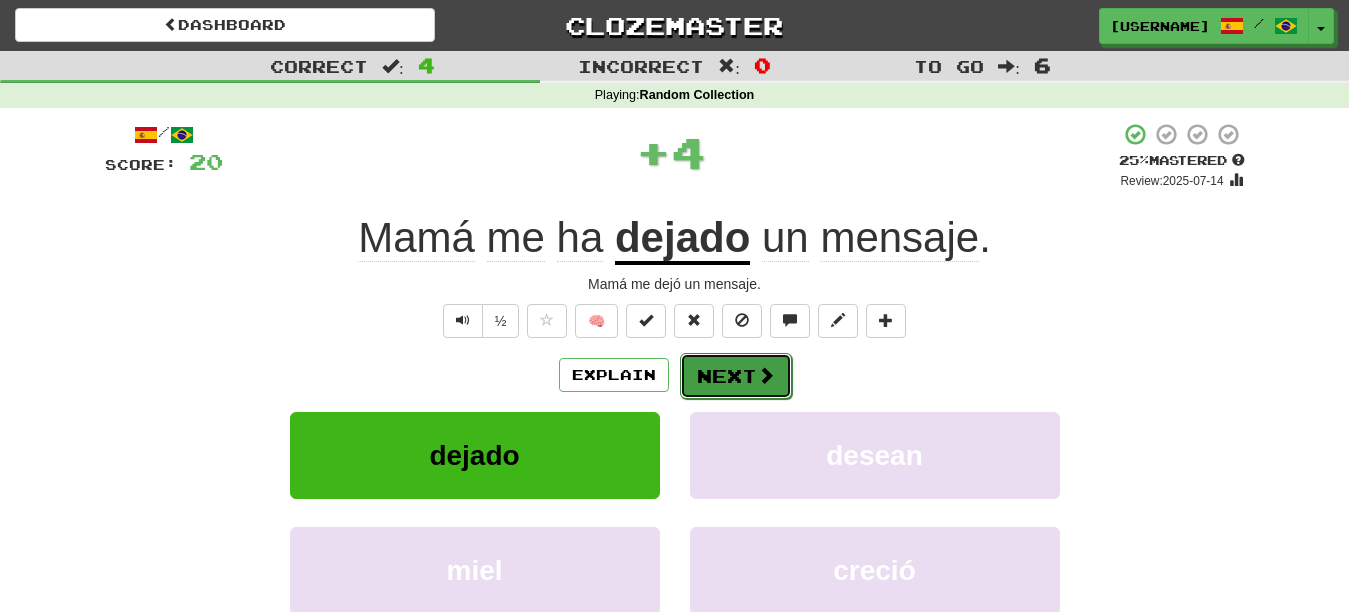click at bounding box center (766, 375) 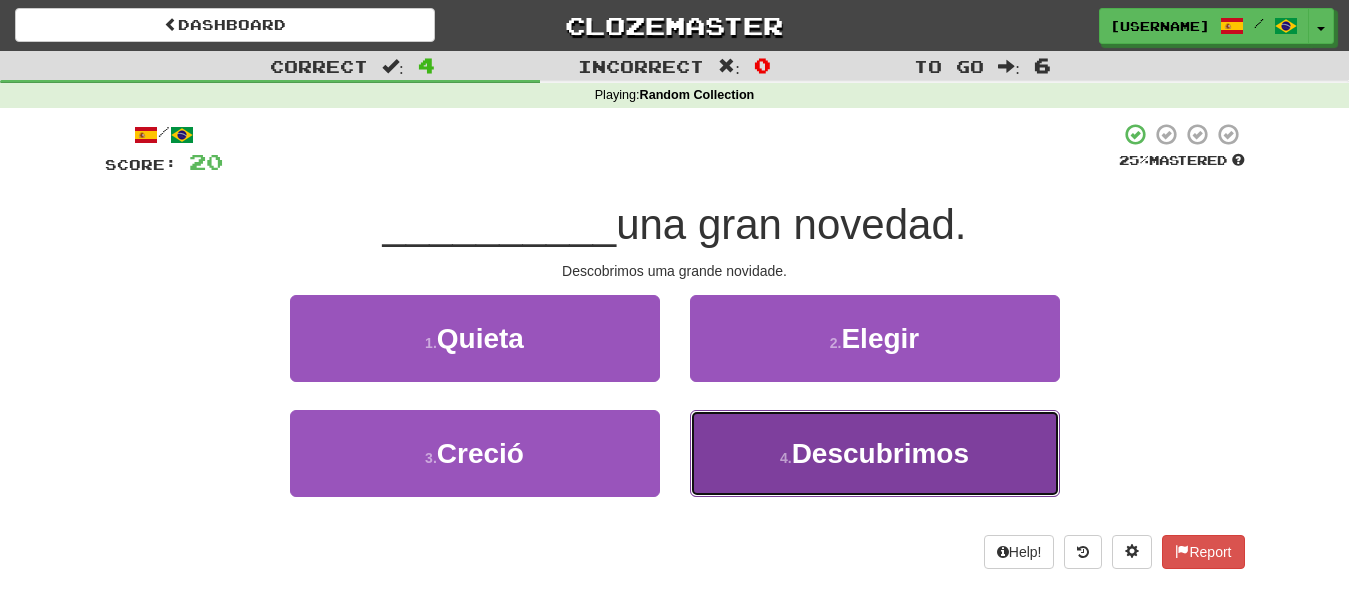 click on "Descubrimos" at bounding box center (880, 453) 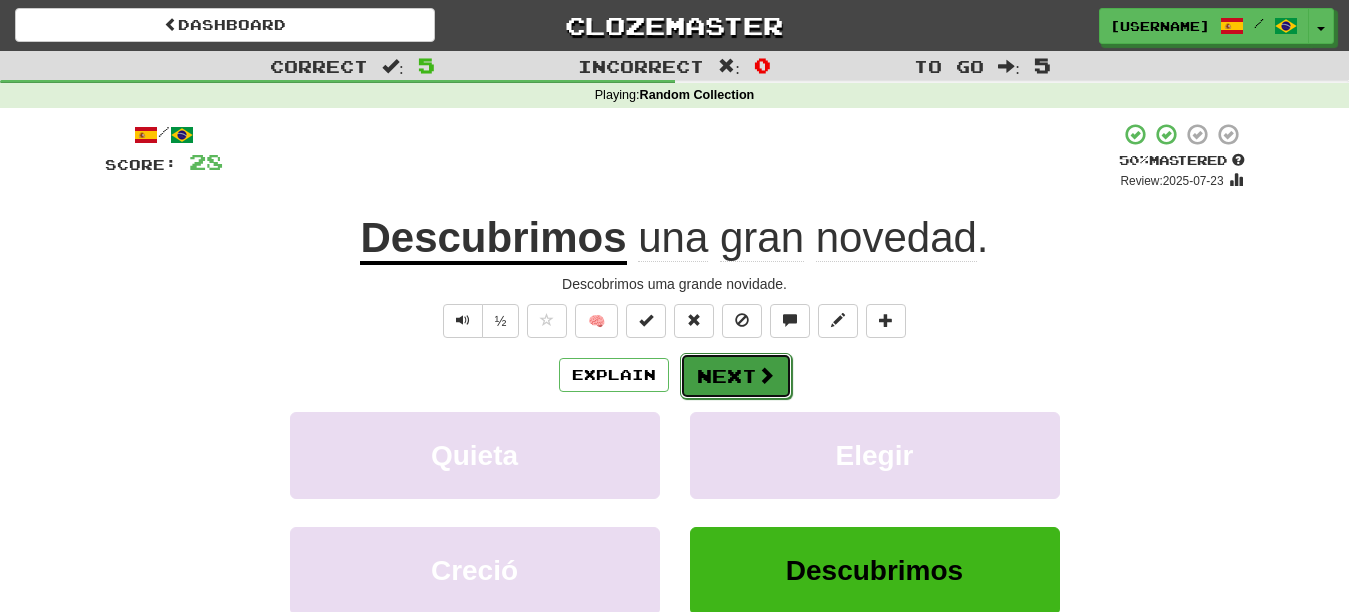 click on "Next" at bounding box center [736, 376] 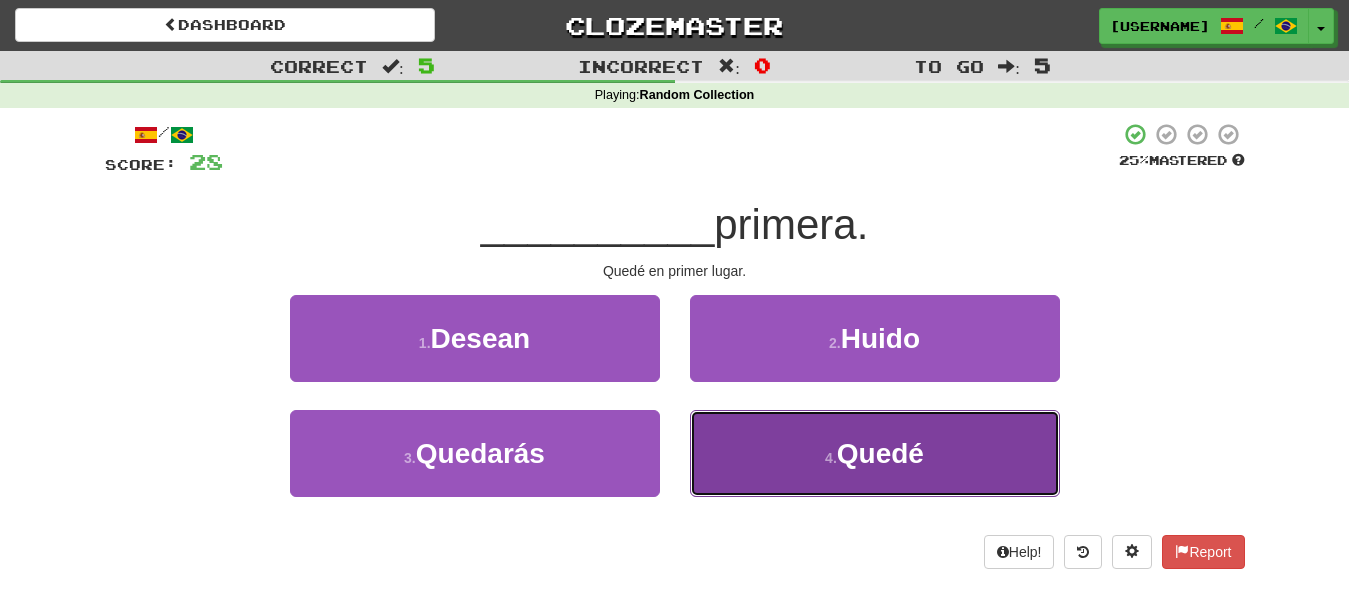 click on "Quedé" at bounding box center (880, 453) 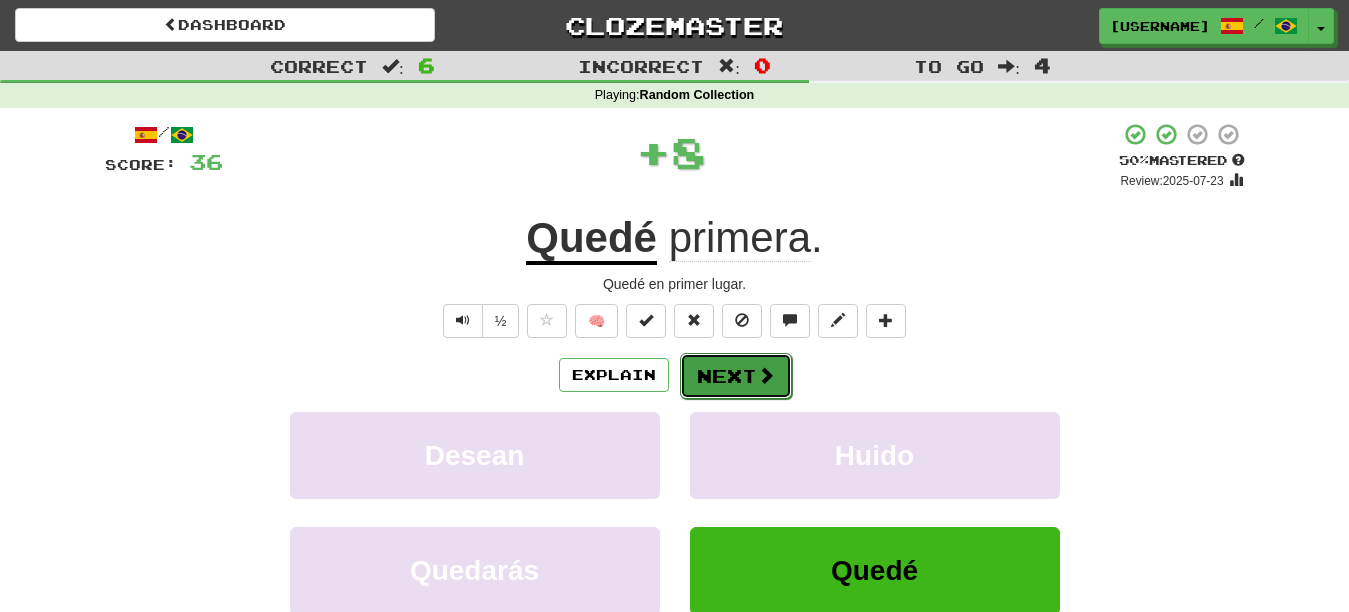 click at bounding box center [766, 375] 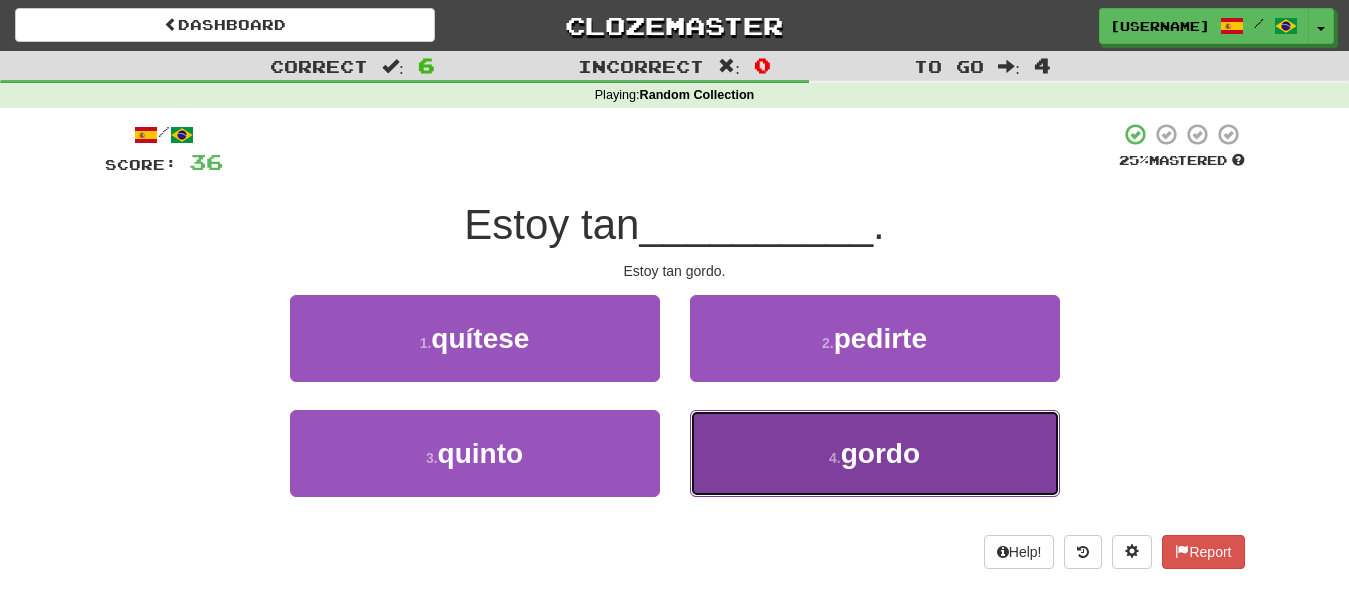 click on "gordo" at bounding box center [880, 453] 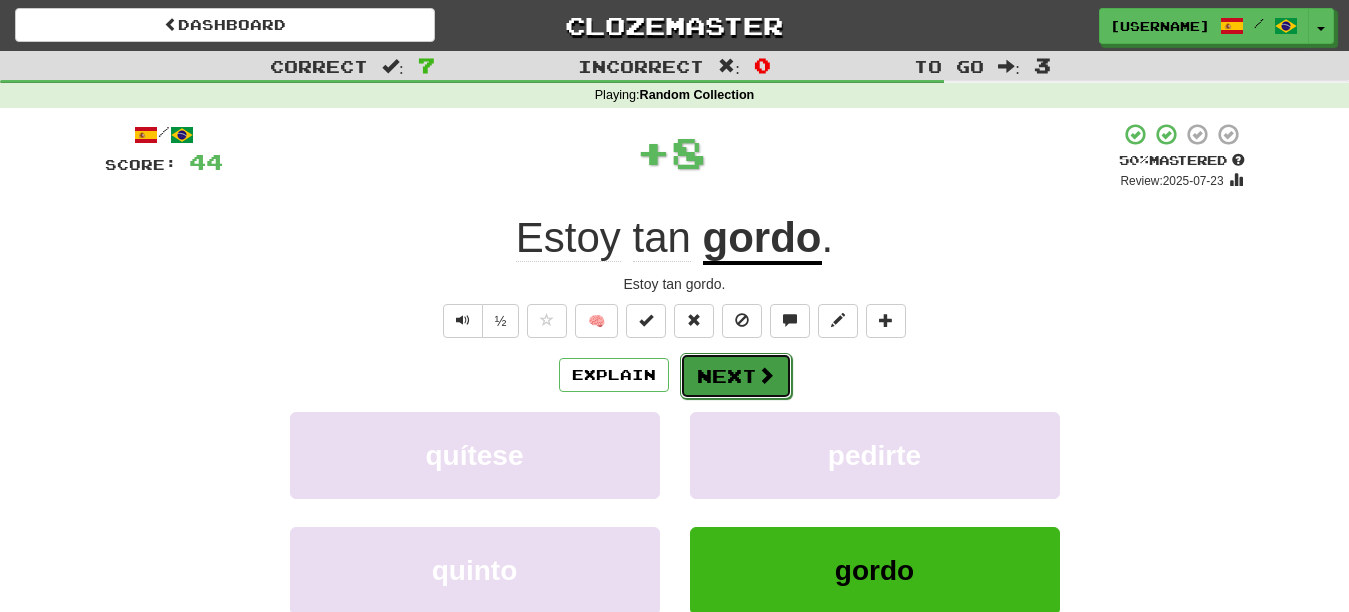 click on "Next" at bounding box center (736, 376) 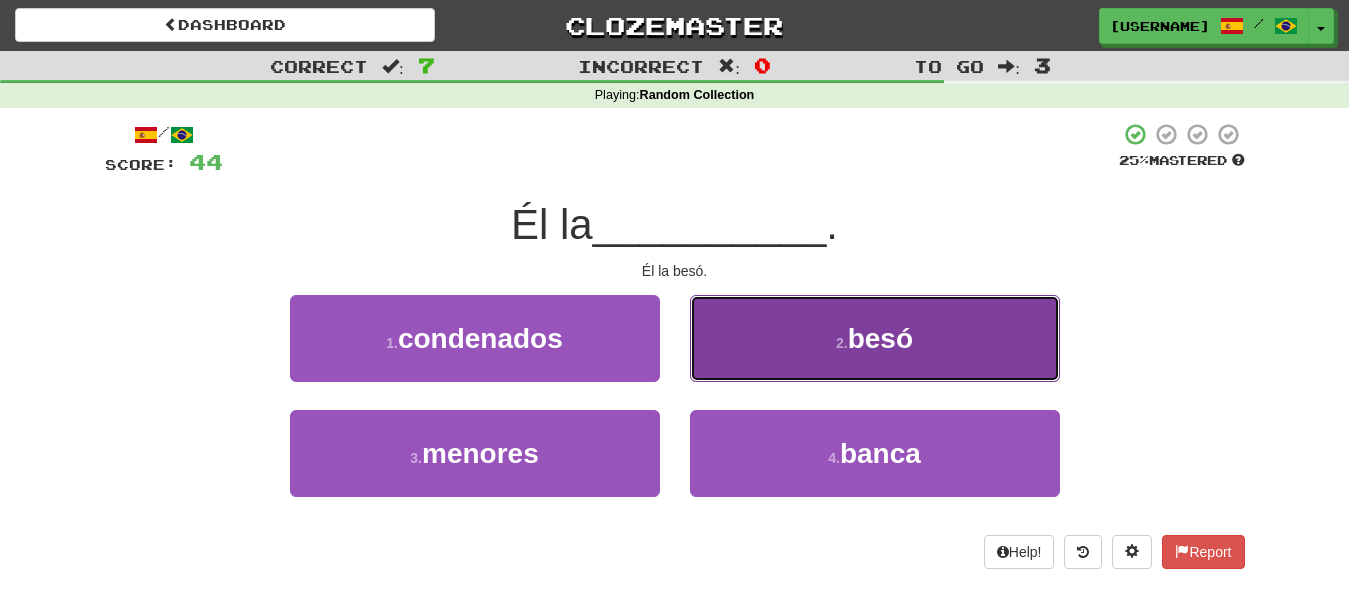 click on "2 .  besó" at bounding box center [875, 338] 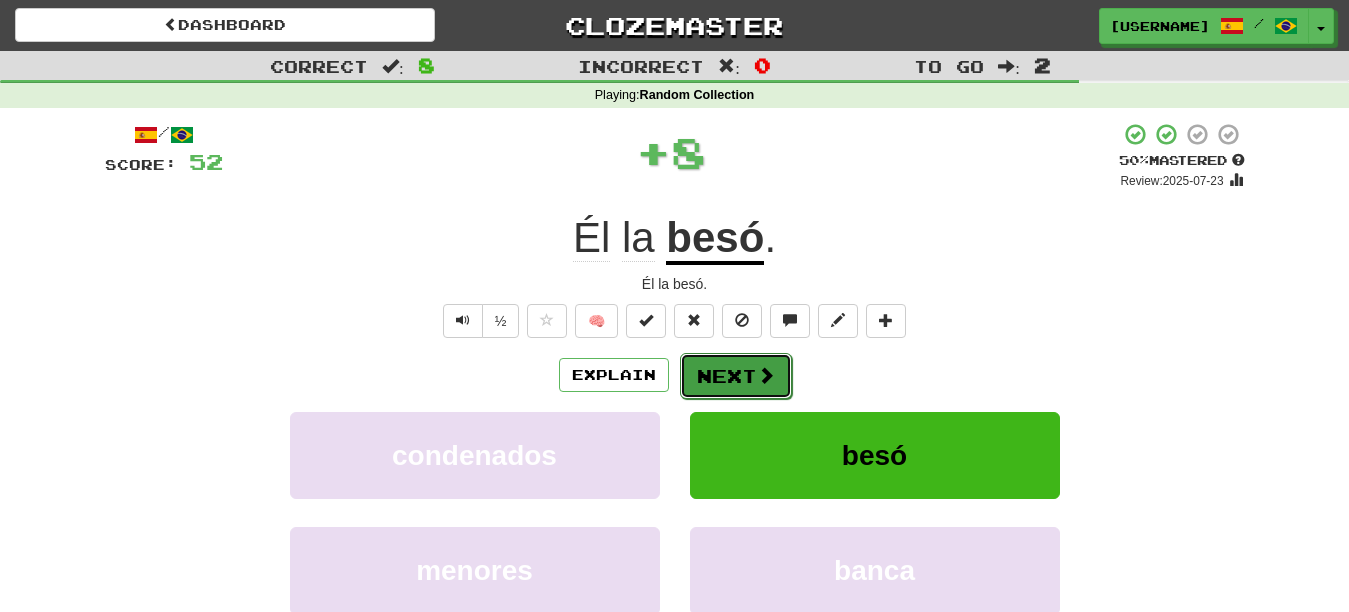 click at bounding box center [766, 375] 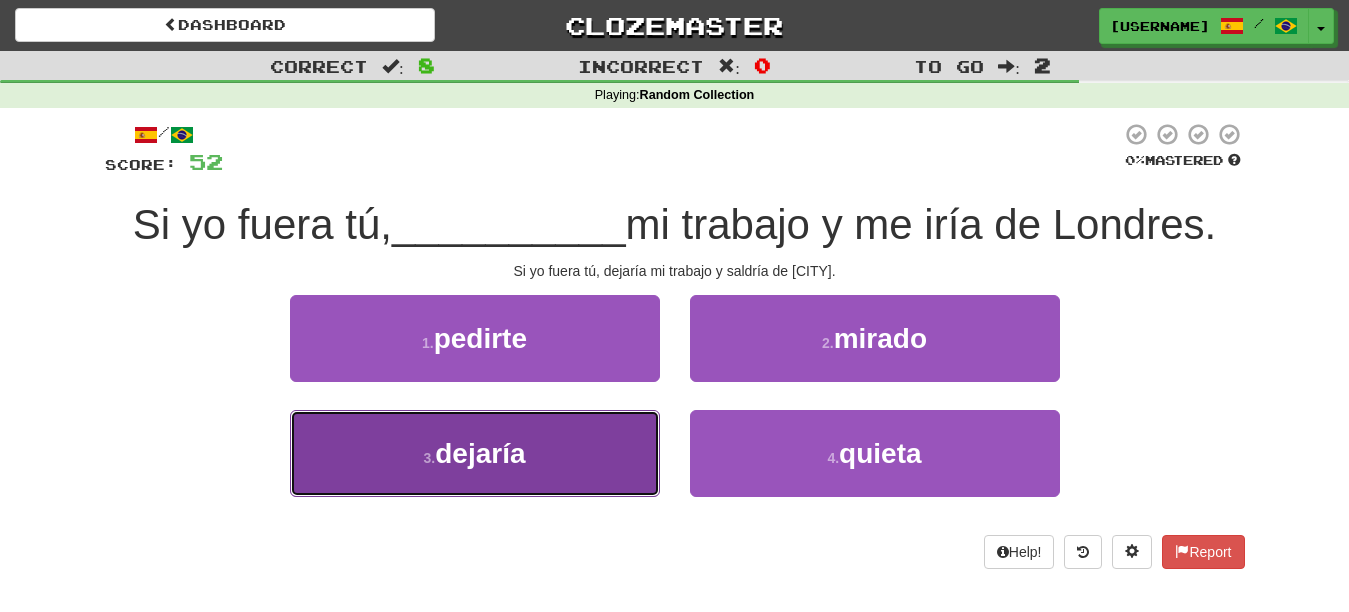 click on "3 .  dejaría" at bounding box center (475, 453) 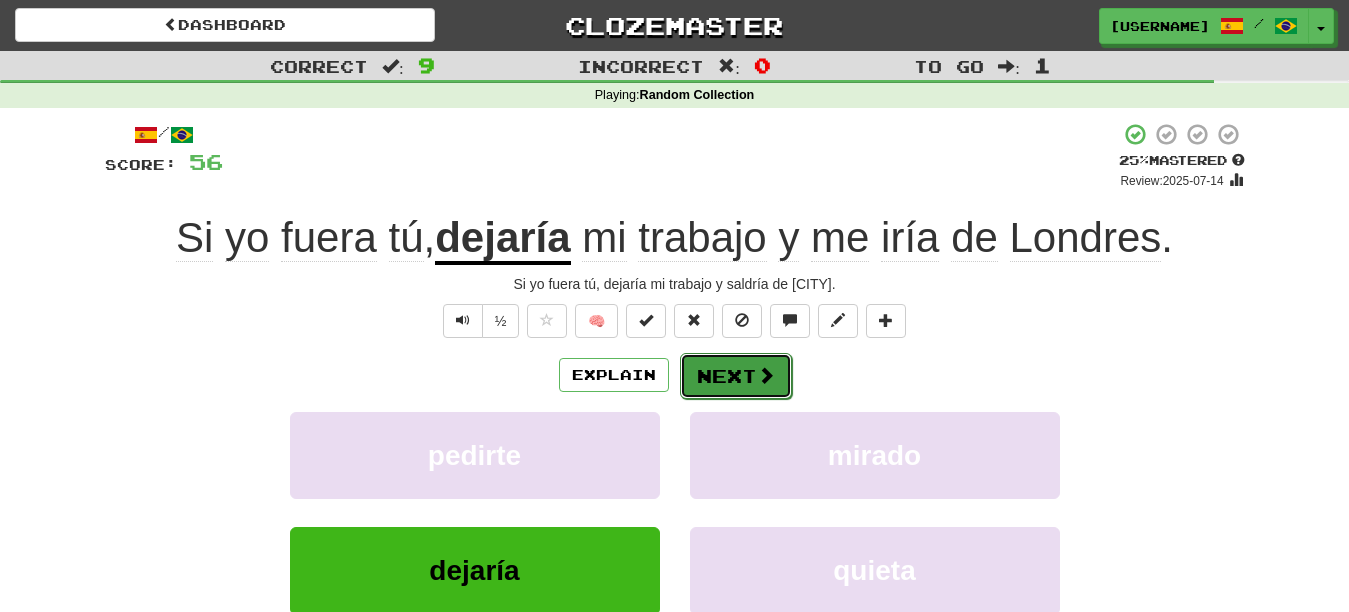 click on "Next" at bounding box center [736, 376] 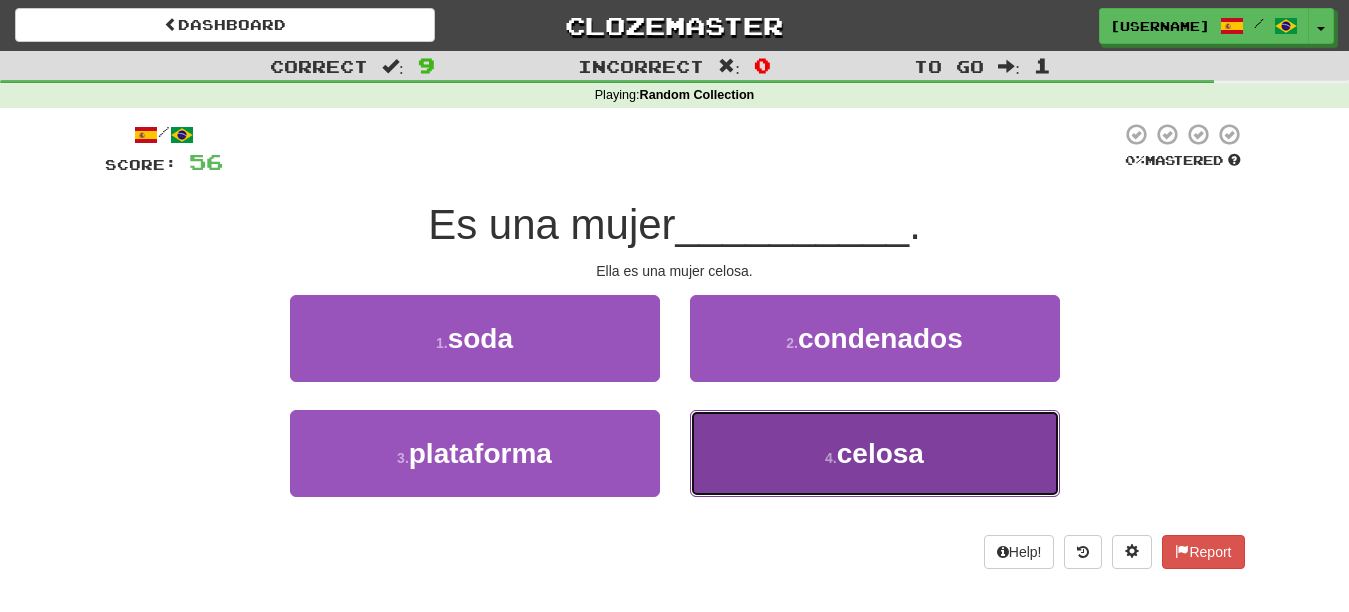 click on "4 .  celosa" at bounding box center (875, 453) 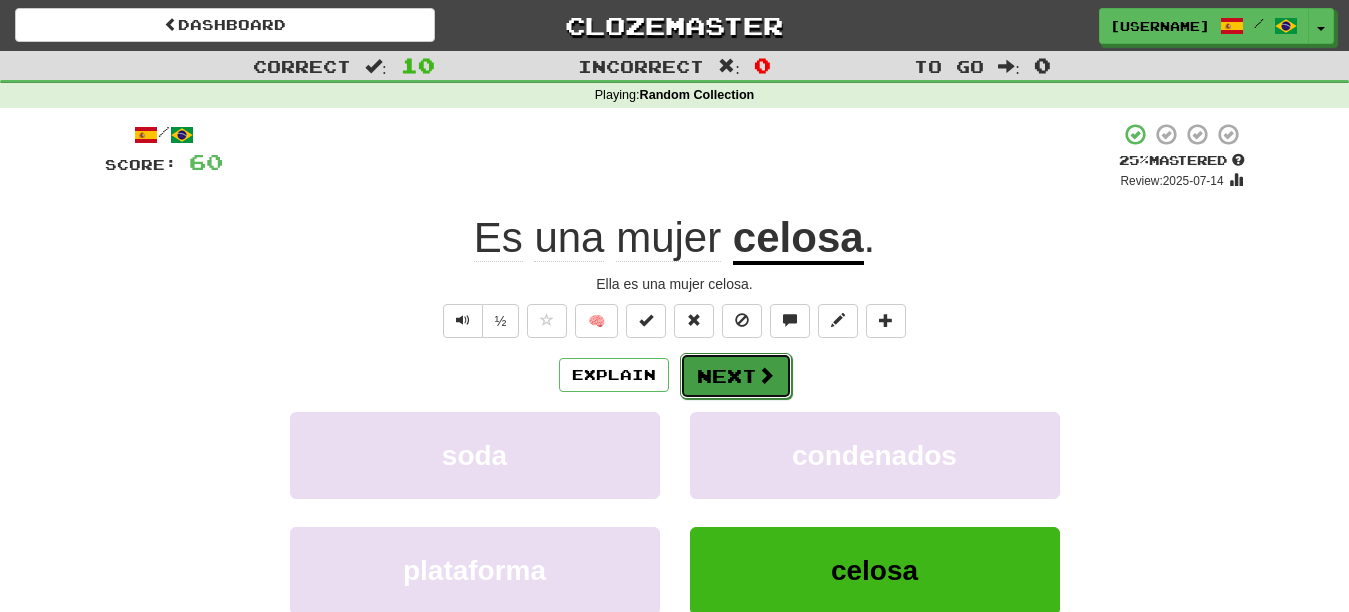 click at bounding box center (766, 375) 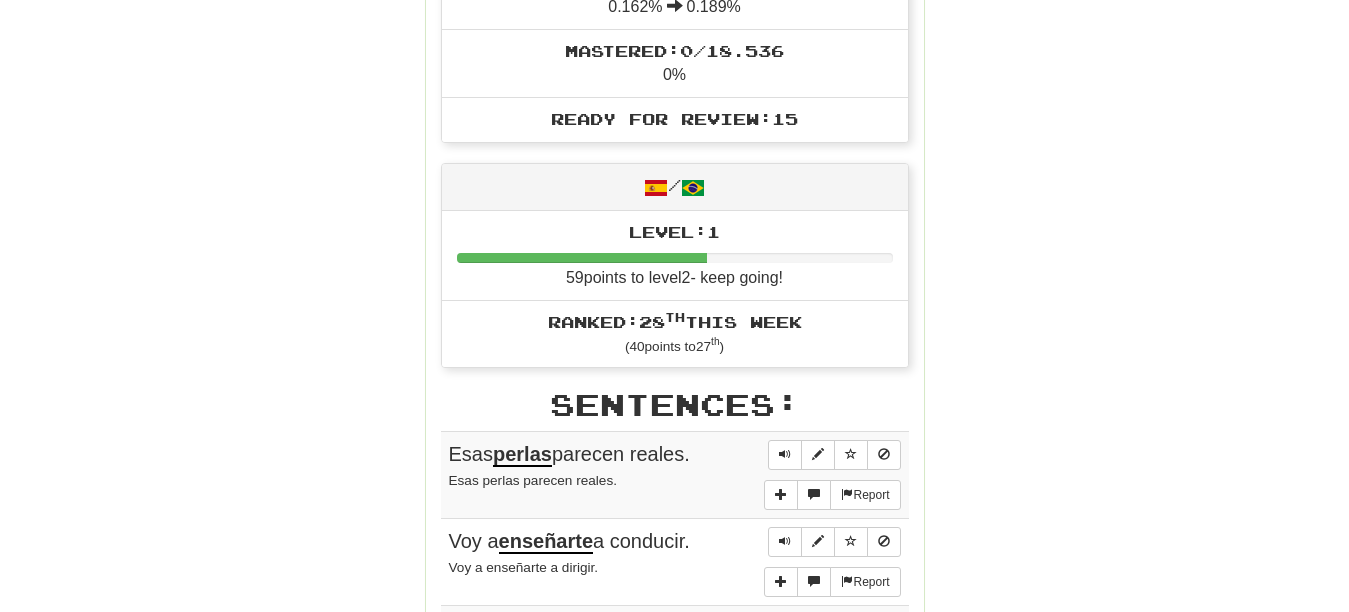 scroll, scrollTop: 942, scrollLeft: 0, axis: vertical 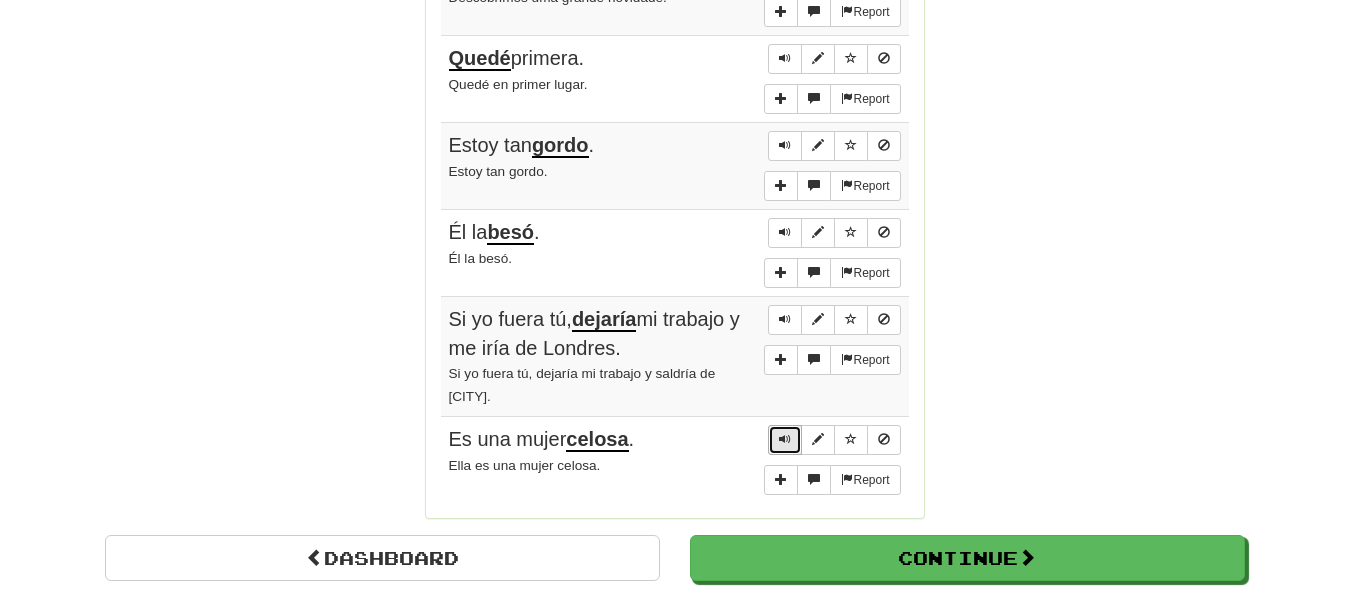 click at bounding box center (785, 440) 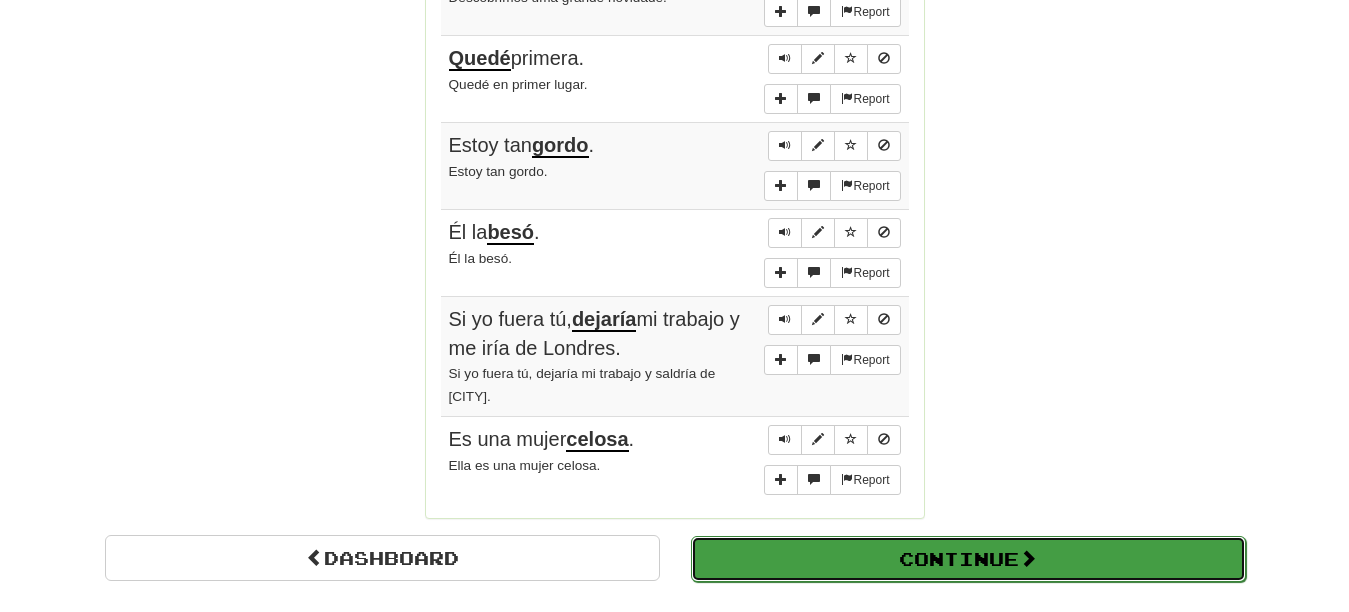 click on "Continue" at bounding box center (968, 559) 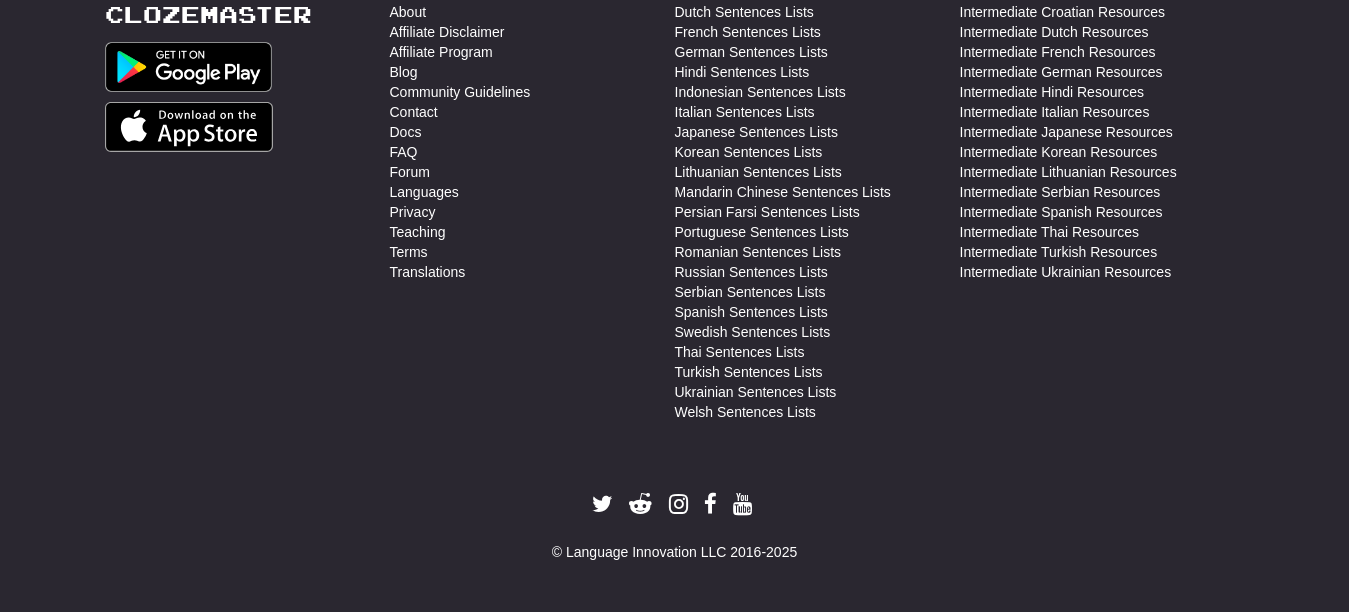 scroll, scrollTop: 710, scrollLeft: 0, axis: vertical 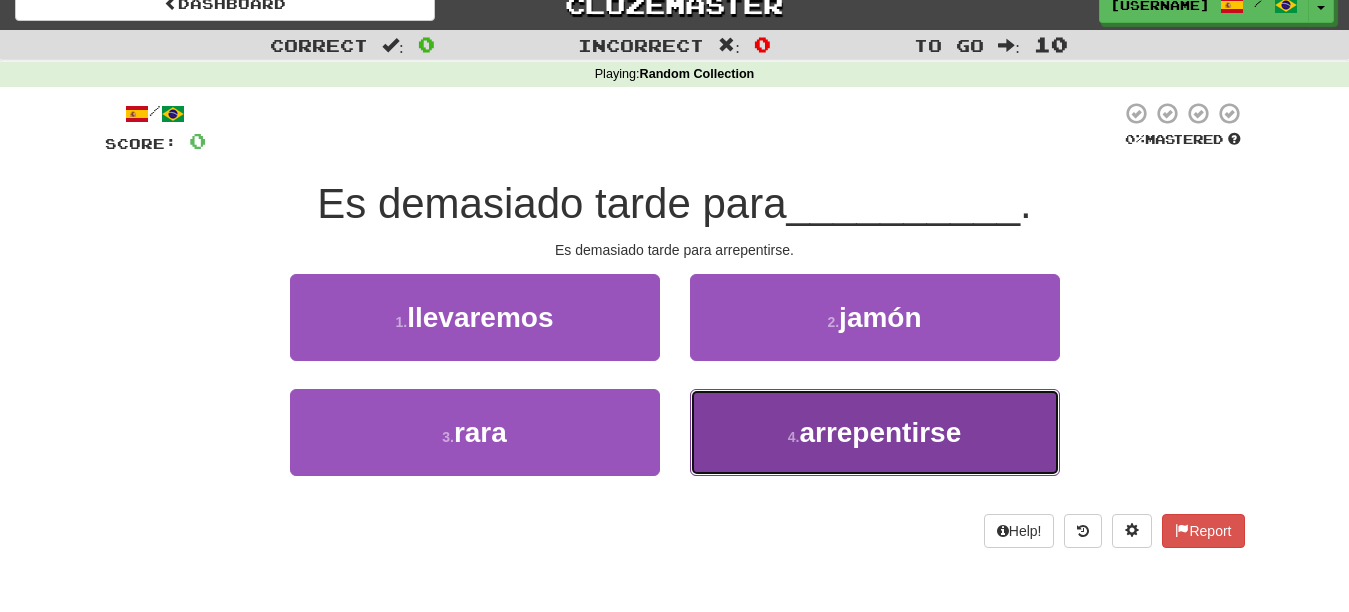click on "arrepentirse" at bounding box center [880, 432] 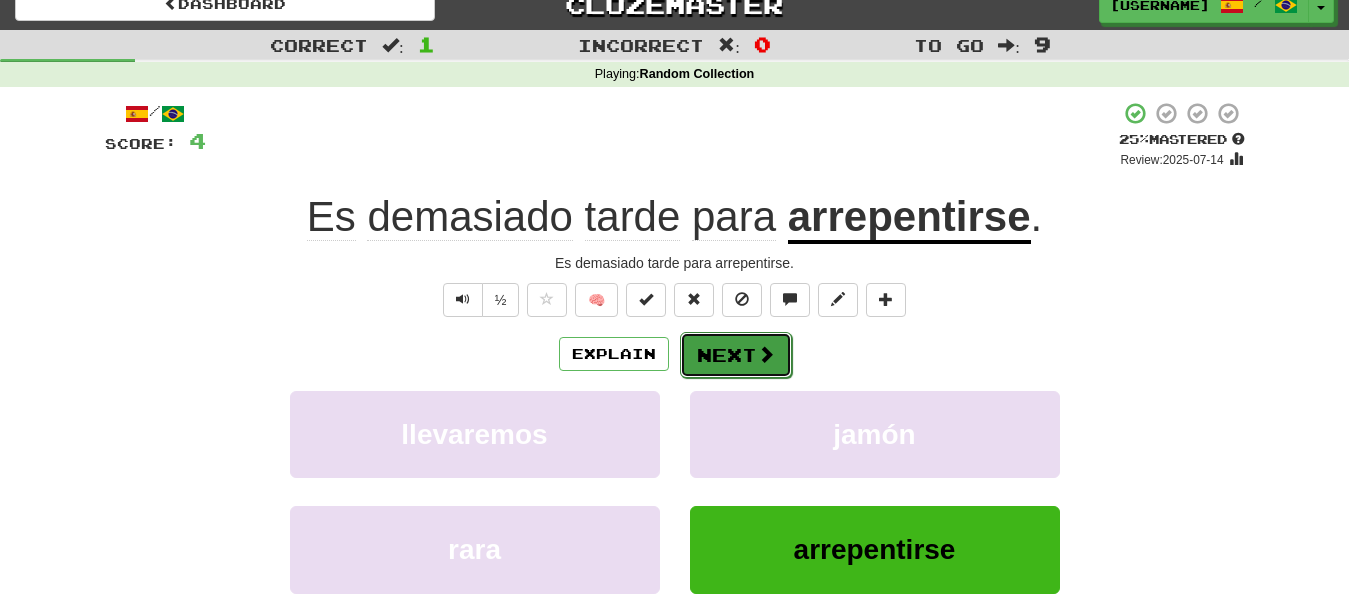 click at bounding box center (766, 354) 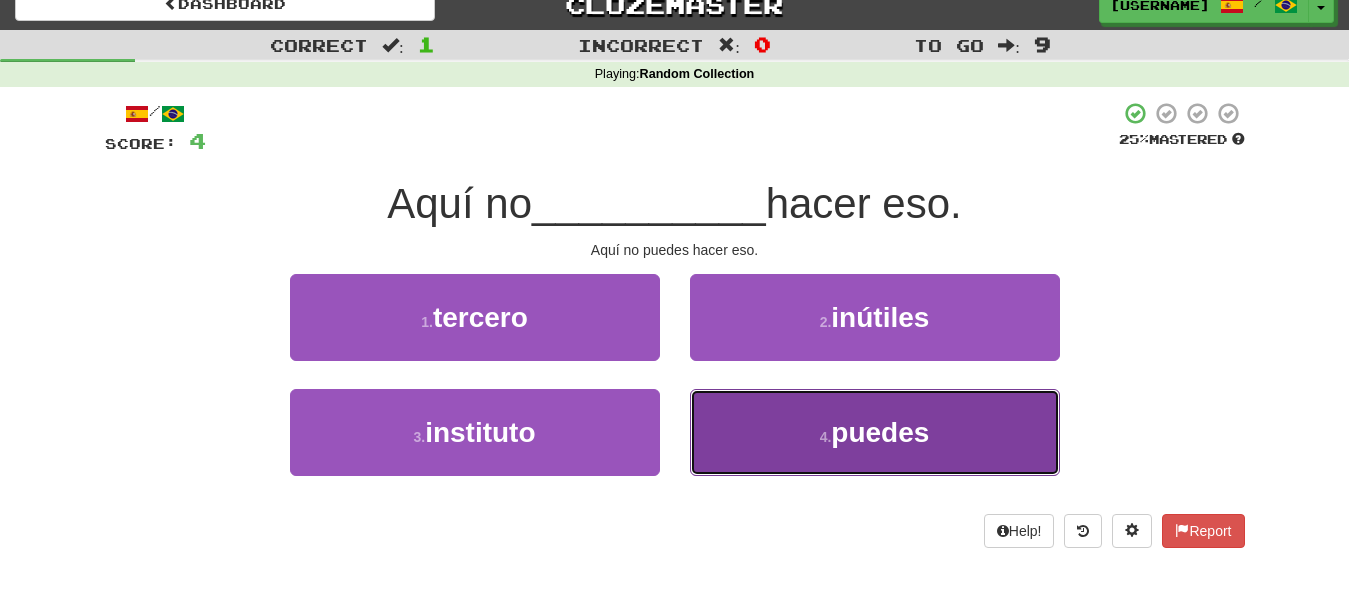 click on "puedes" at bounding box center (880, 432) 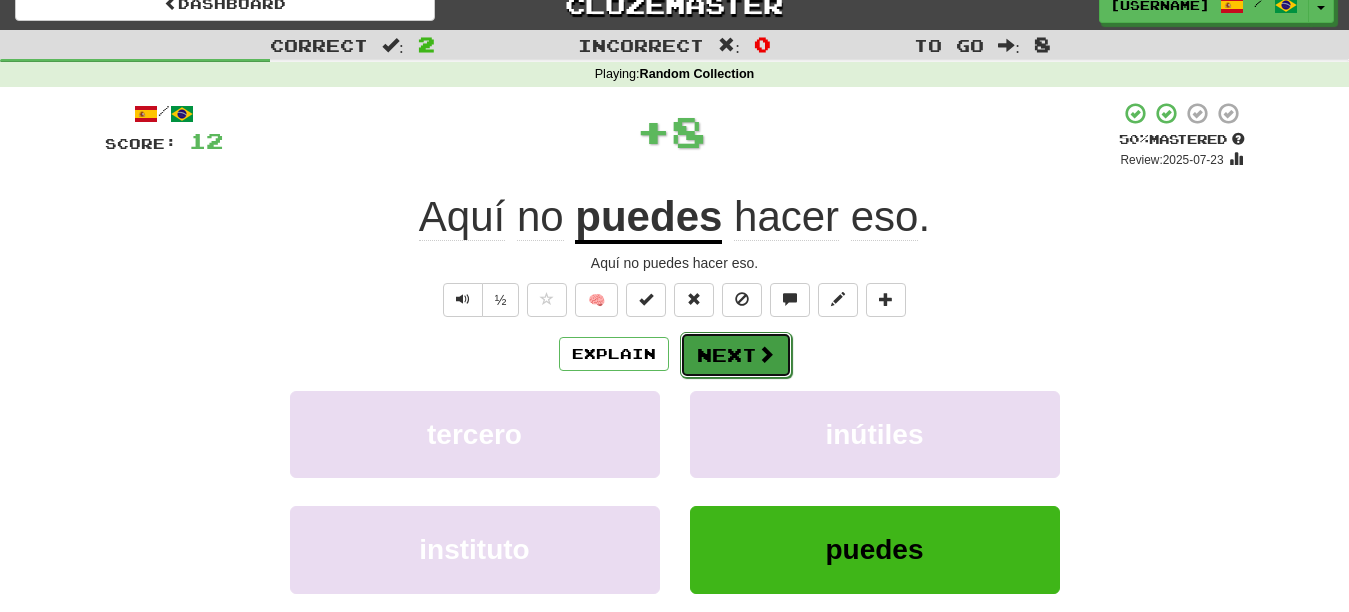 click on "Next" at bounding box center [736, 355] 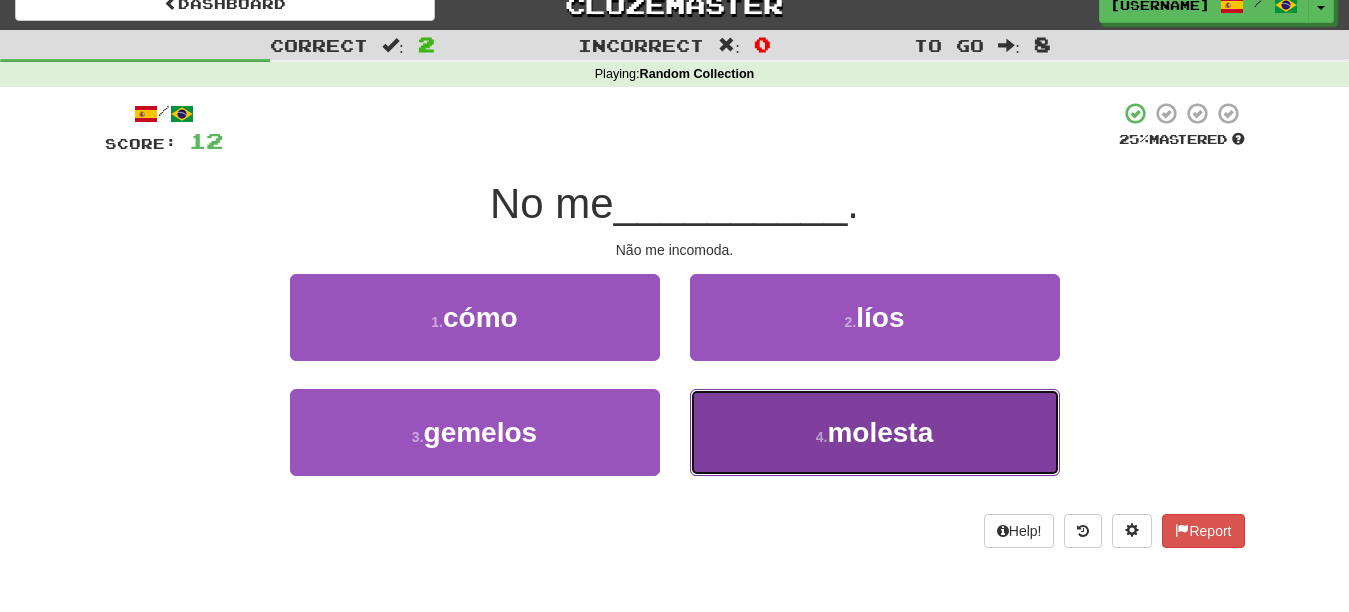 click on "molesta" at bounding box center [880, 432] 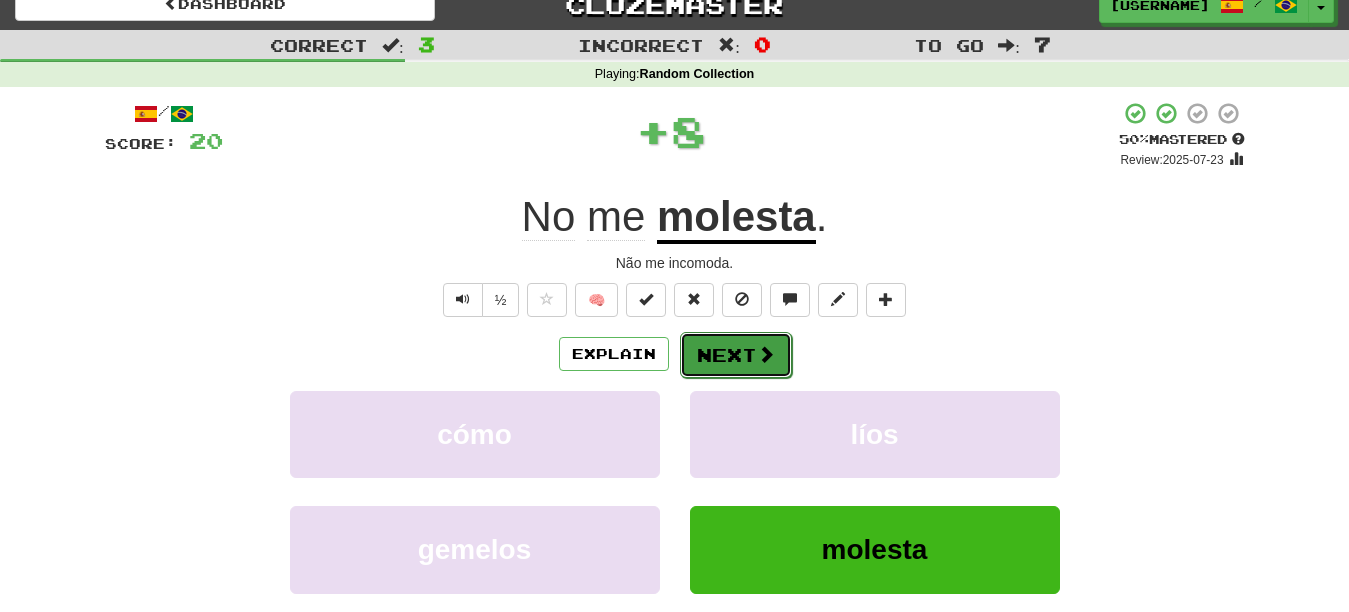 click at bounding box center (766, 354) 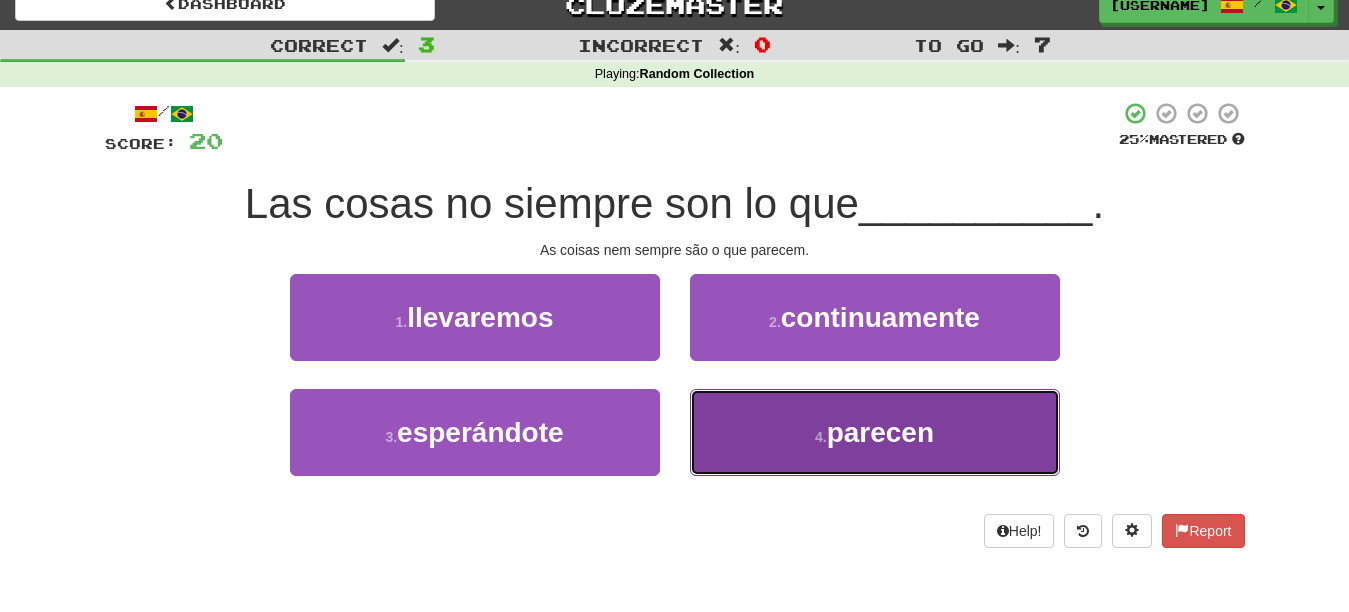 click on "parecen" at bounding box center [880, 432] 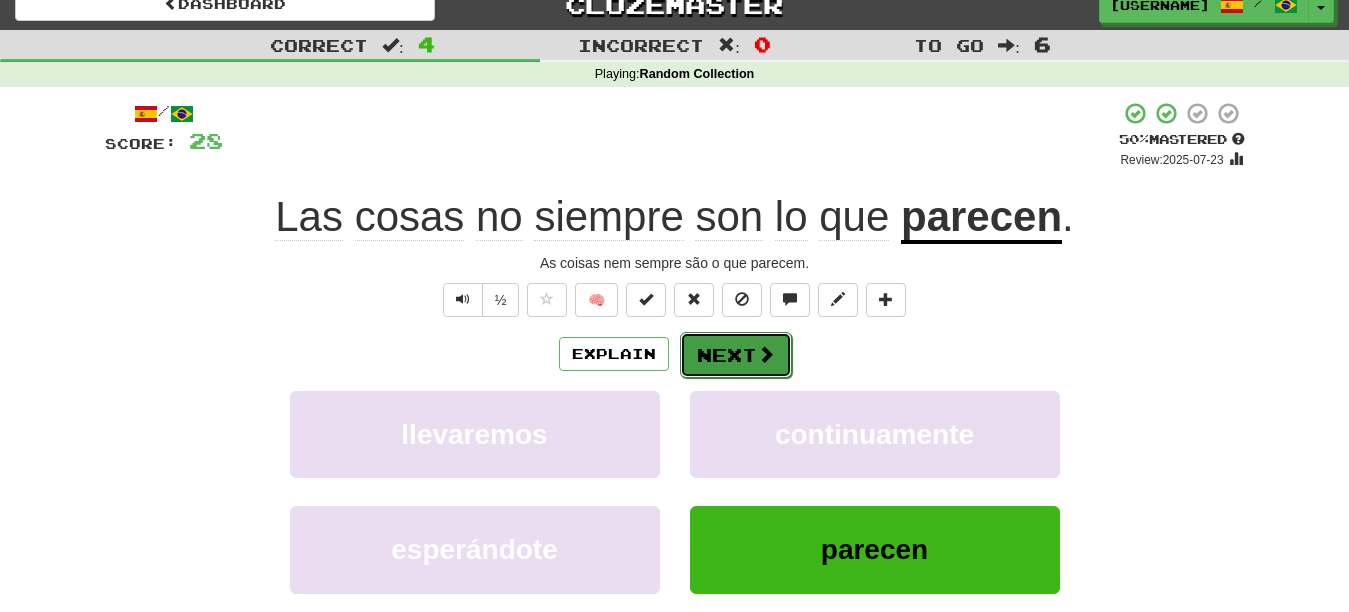 click on "Next" at bounding box center (736, 355) 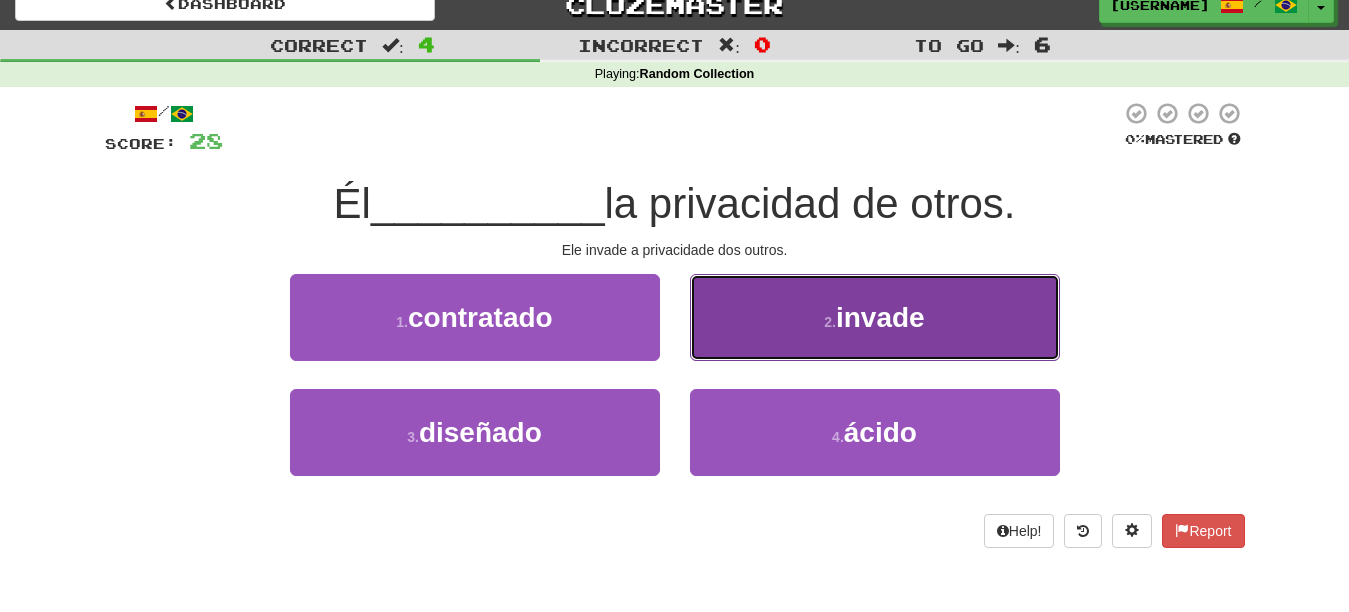 click on "invade" at bounding box center (880, 317) 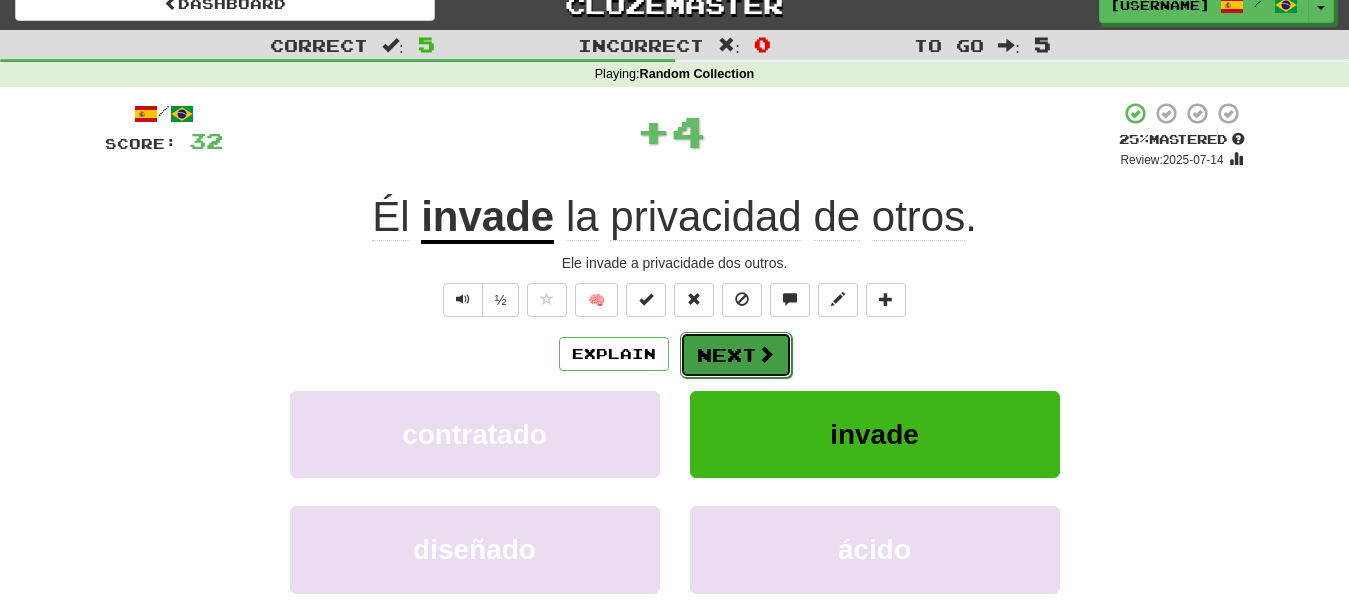 click at bounding box center (766, 354) 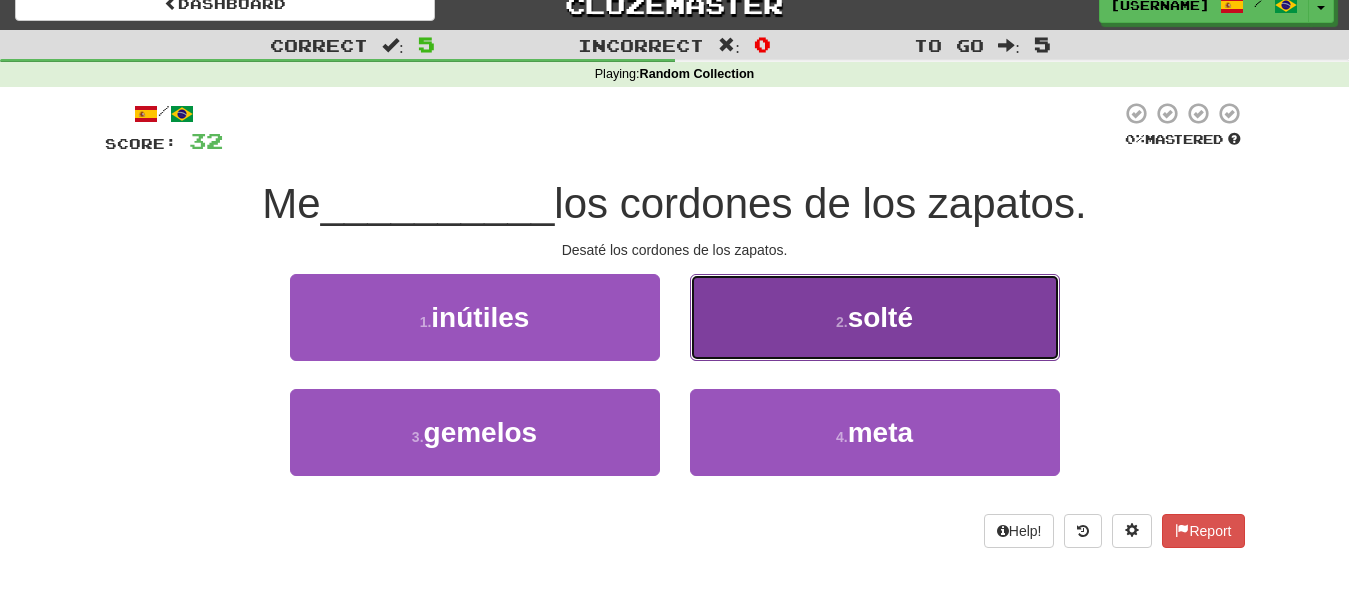 click on "2 .  solté" at bounding box center (875, 317) 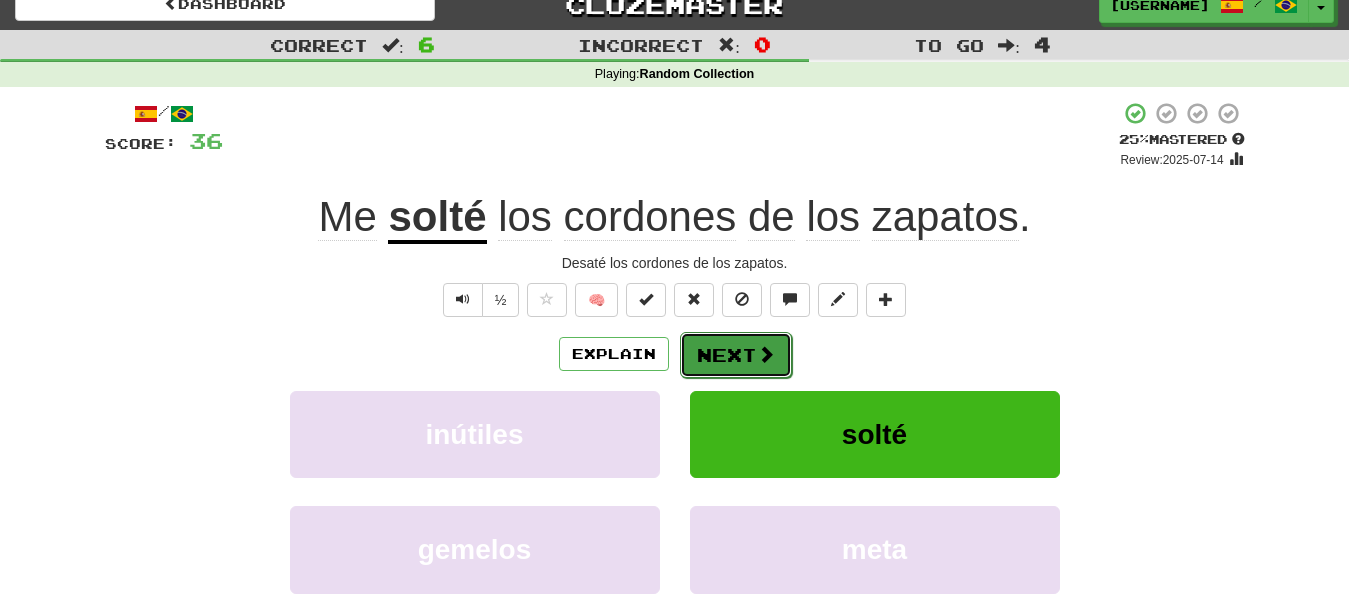 click at bounding box center (766, 354) 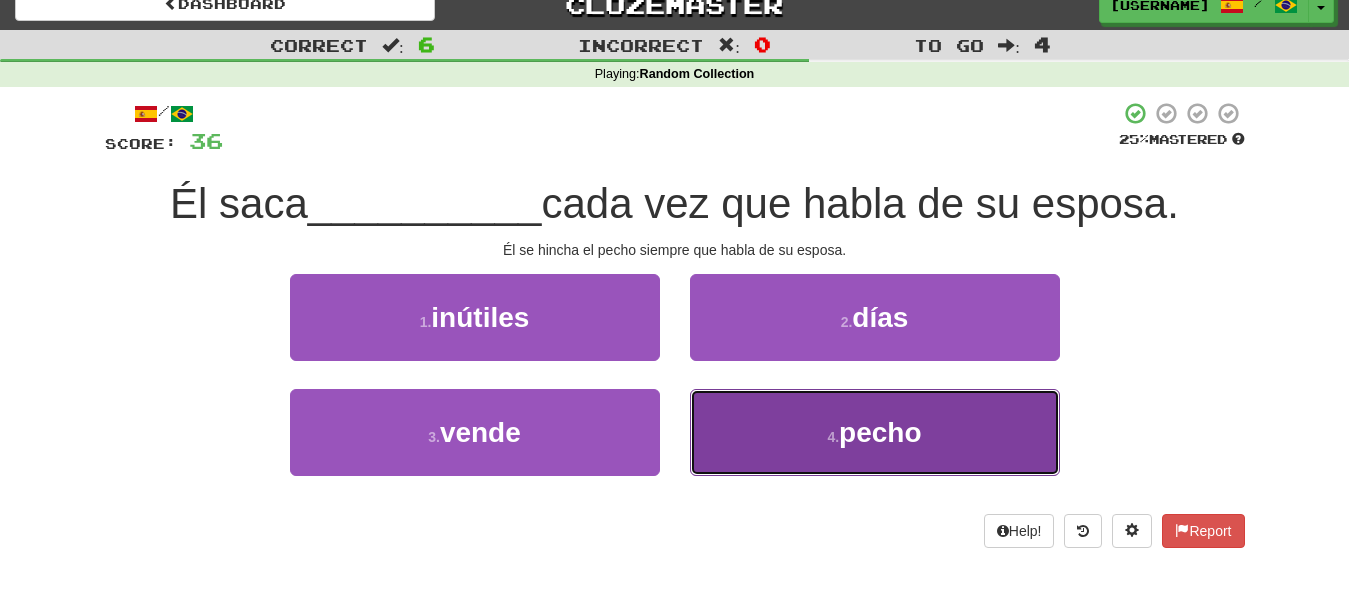 click on "pecho" at bounding box center [880, 432] 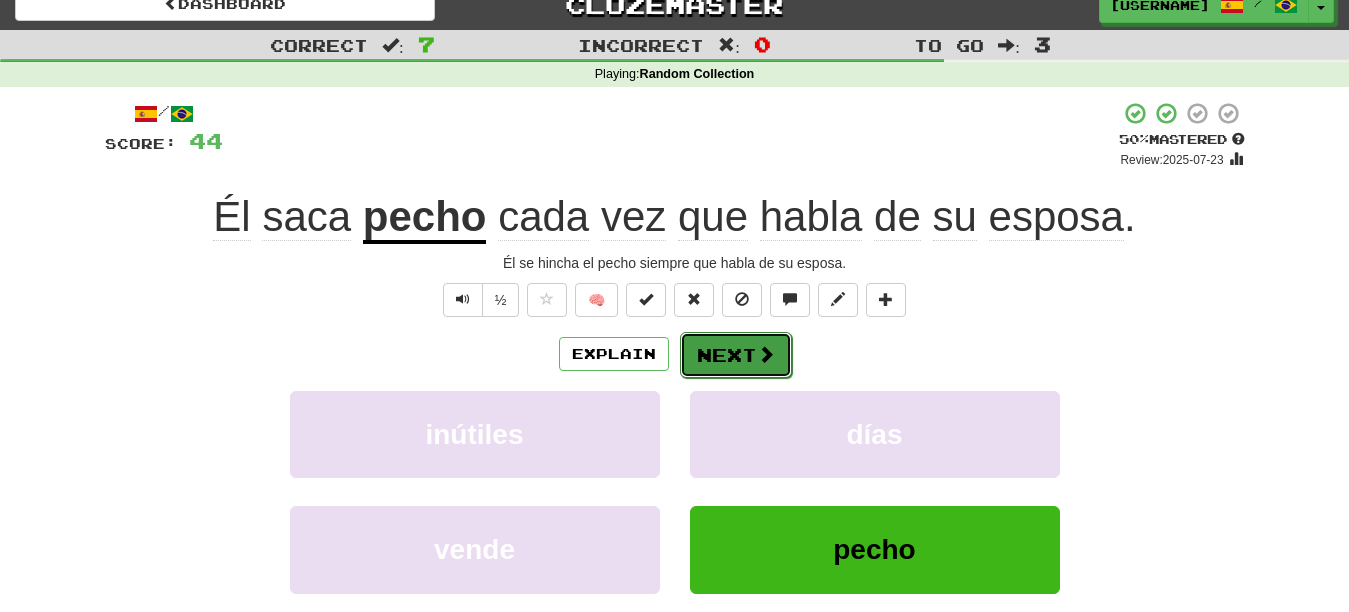 click at bounding box center (766, 354) 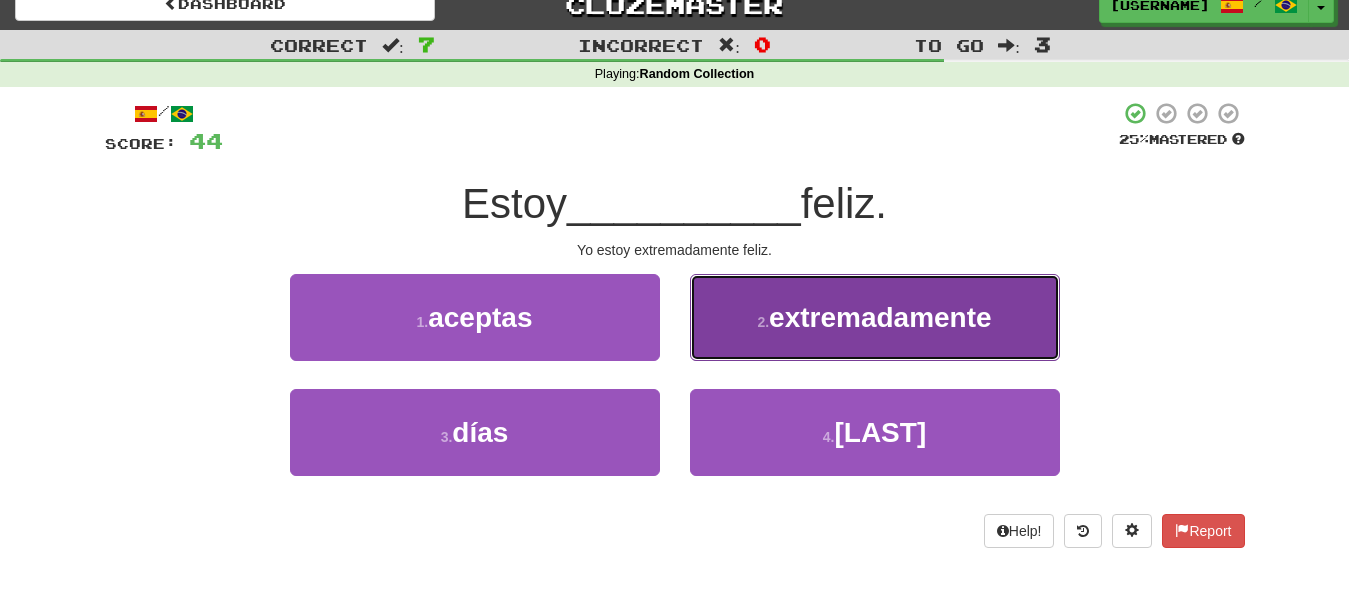 click on "extremadamente" at bounding box center [880, 317] 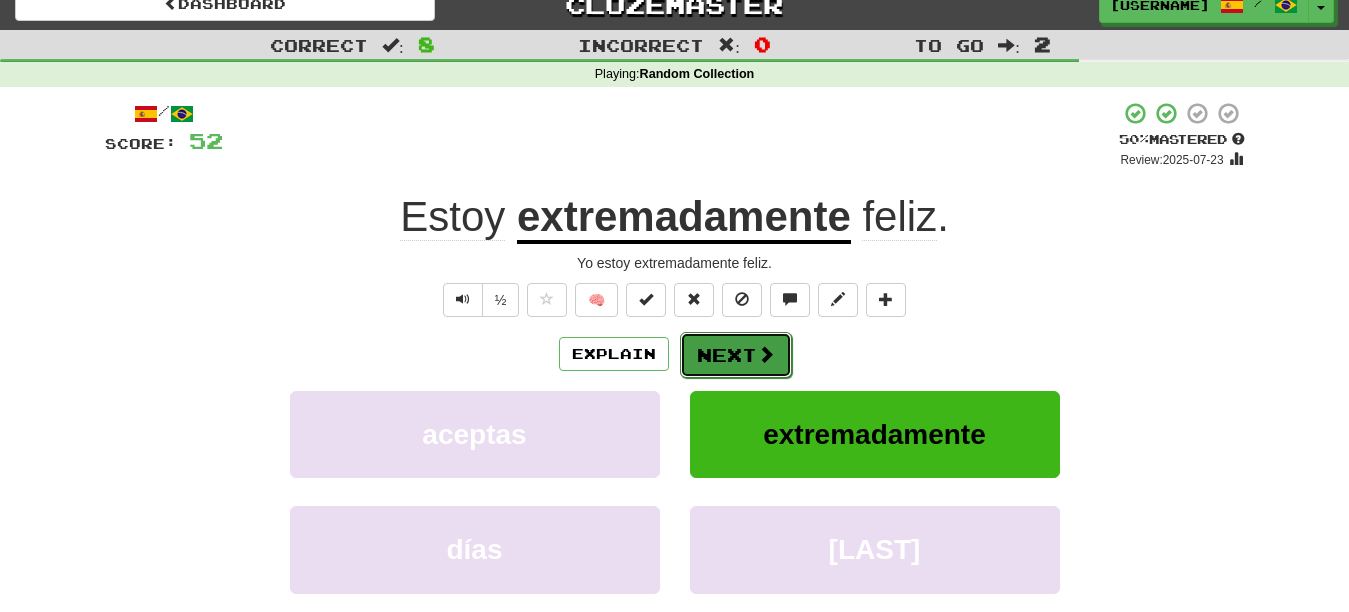 click on "Next" at bounding box center (736, 355) 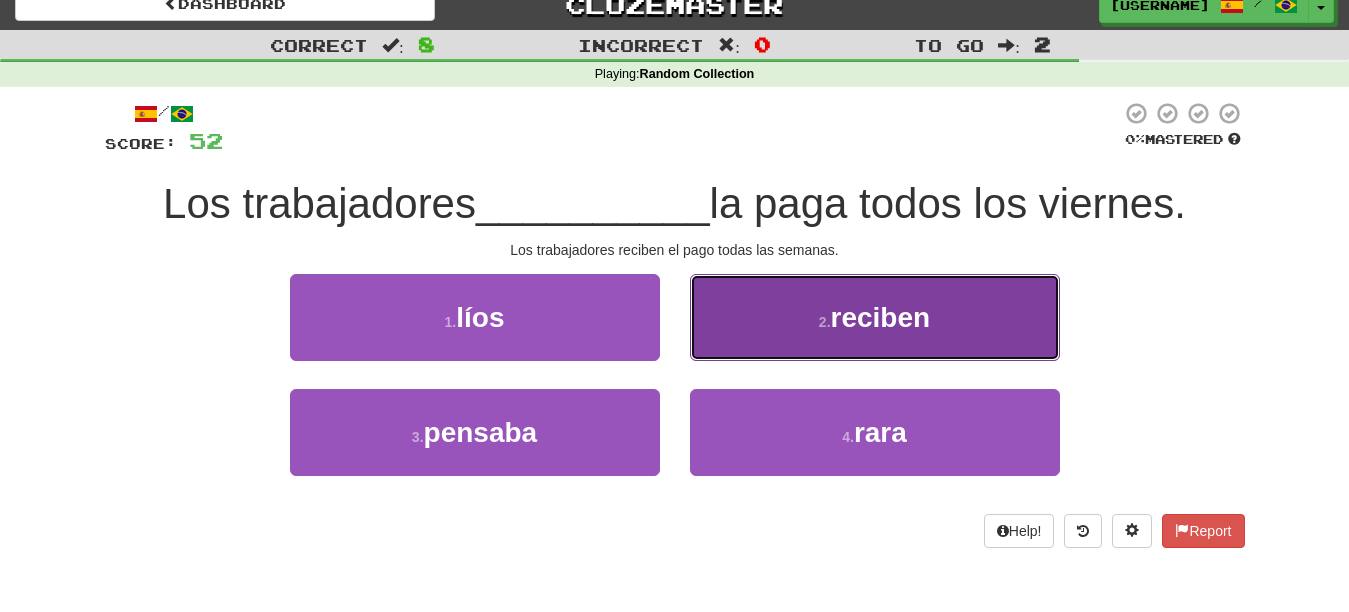 click on "reciben" at bounding box center [881, 317] 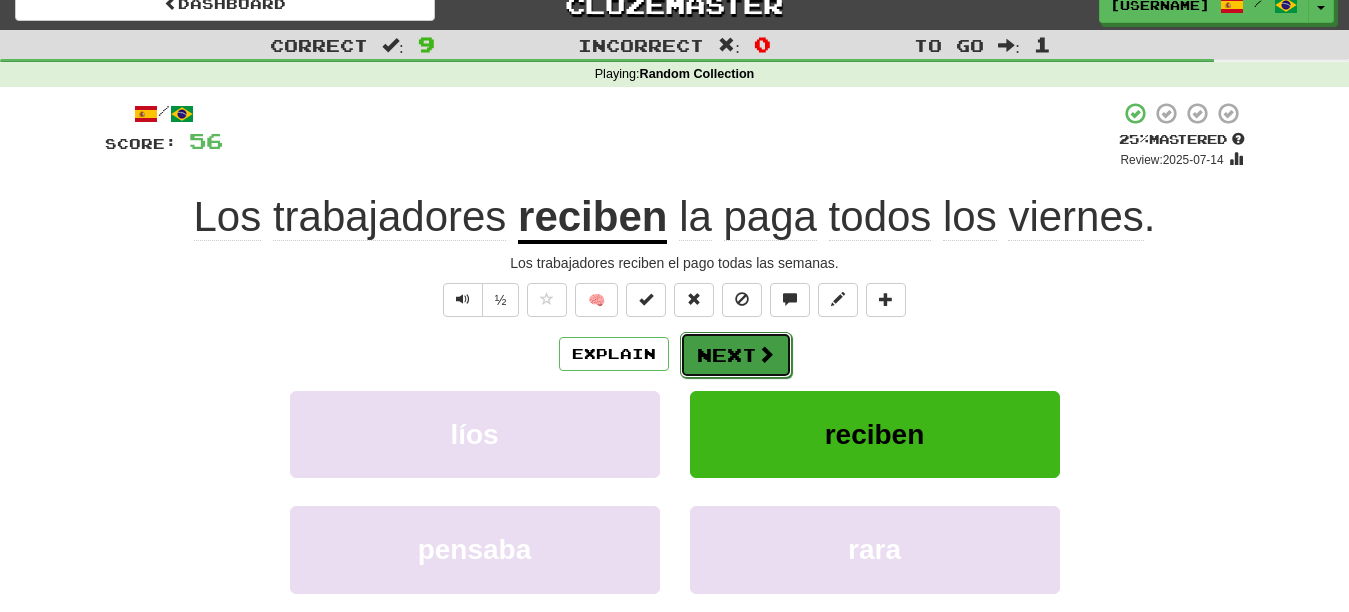 click at bounding box center [766, 354] 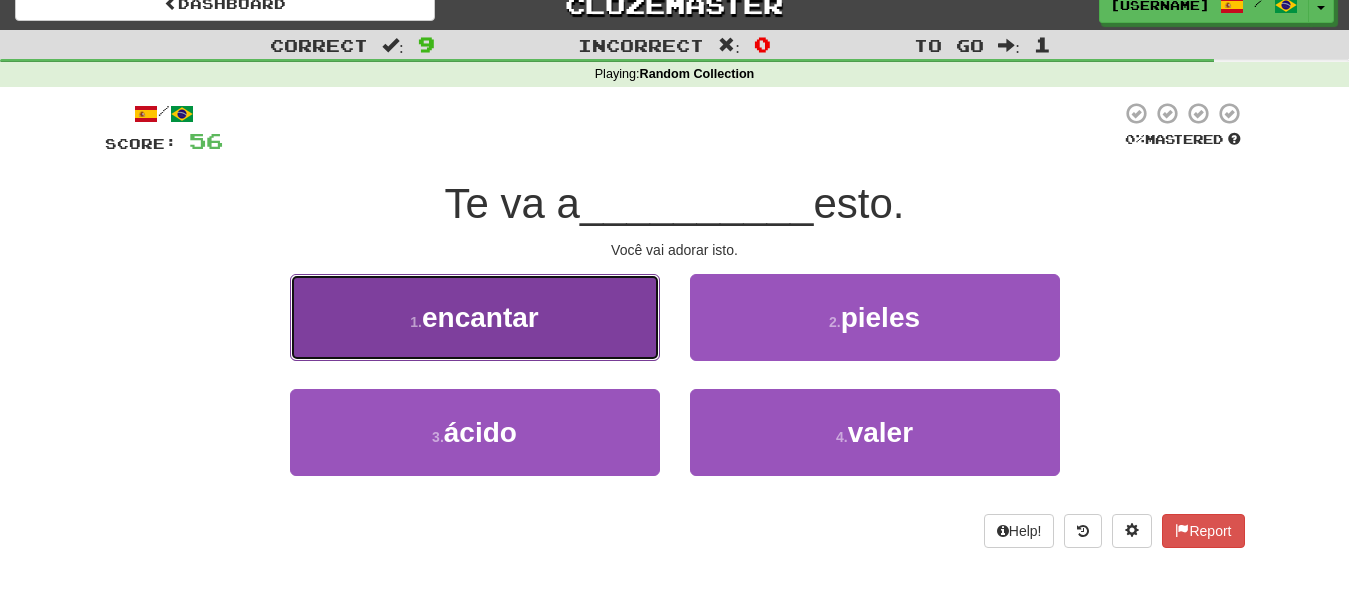 click on "1 .  encantar" at bounding box center [475, 317] 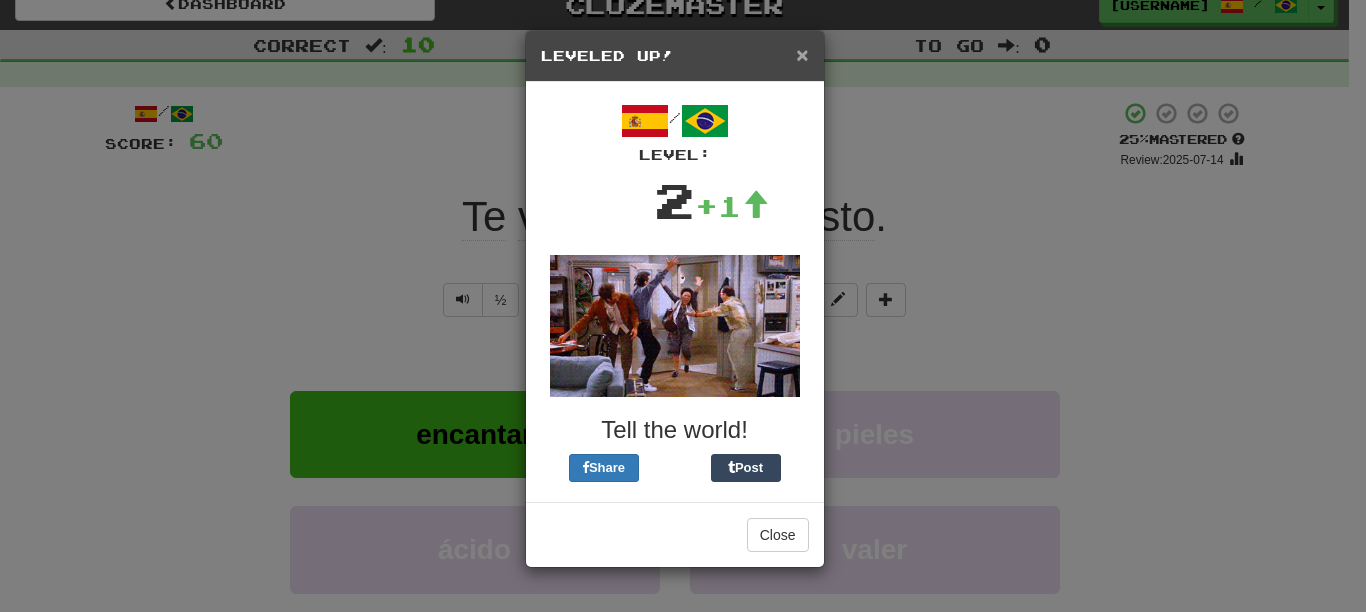 click on "×" at bounding box center [802, 54] 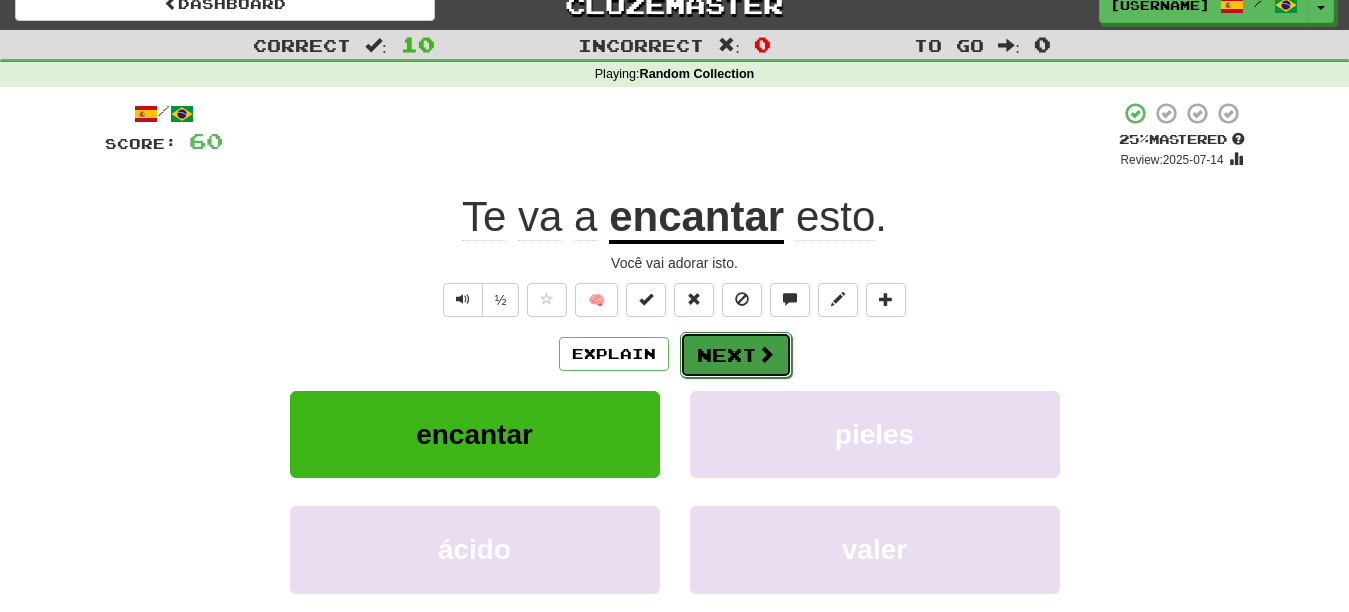 click on "Next" at bounding box center [736, 355] 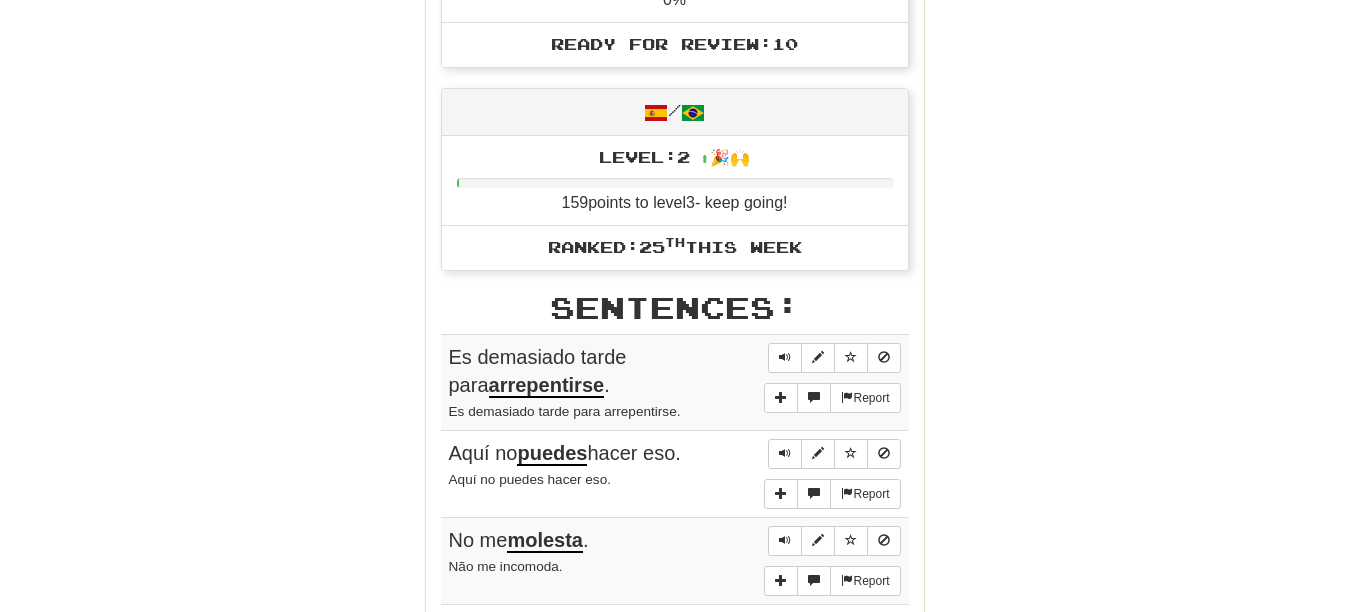 scroll, scrollTop: 886, scrollLeft: 0, axis: vertical 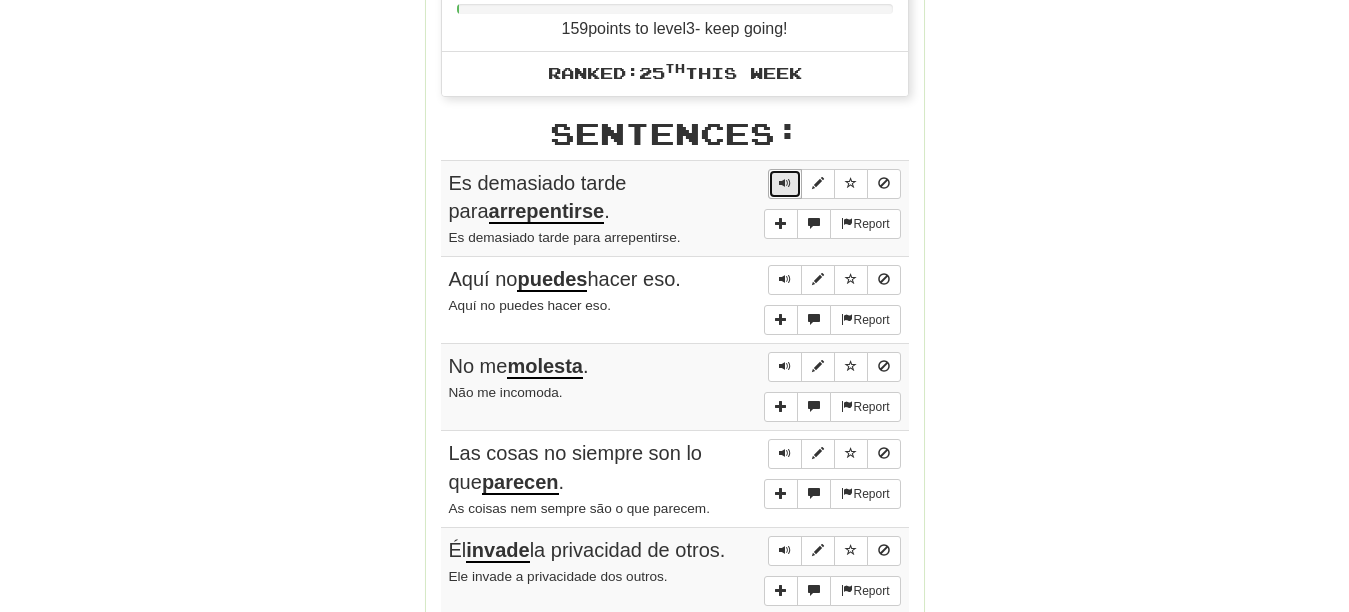 click at bounding box center (785, 183) 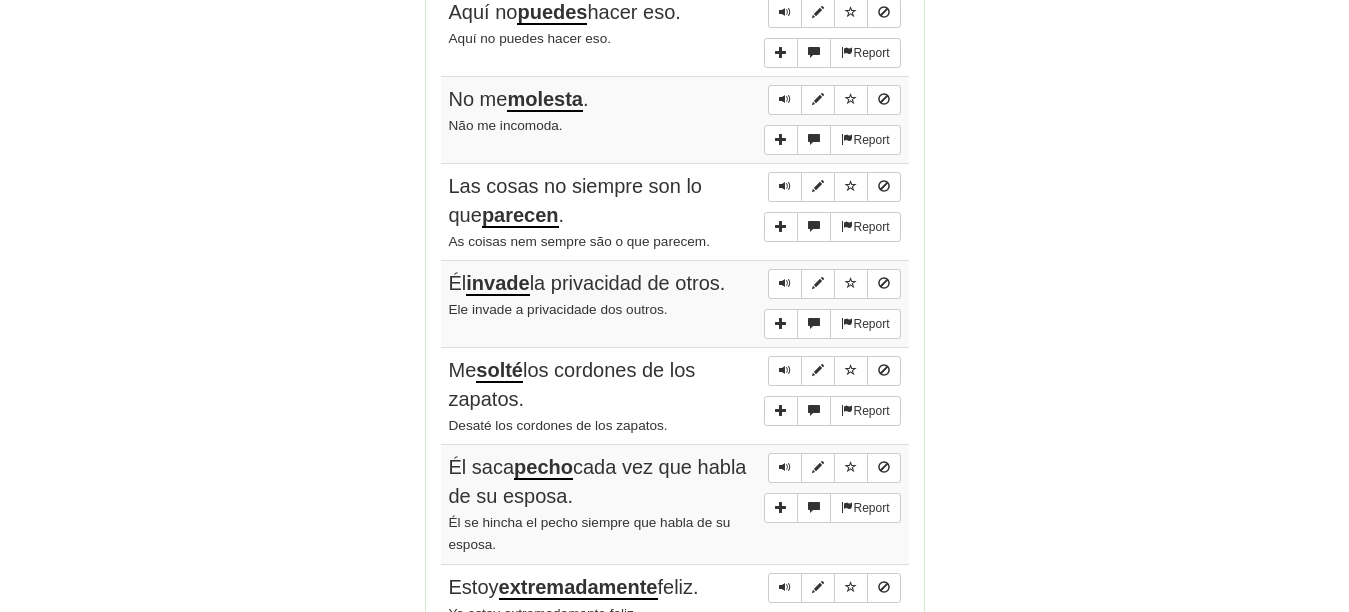 scroll, scrollTop: 1326, scrollLeft: 0, axis: vertical 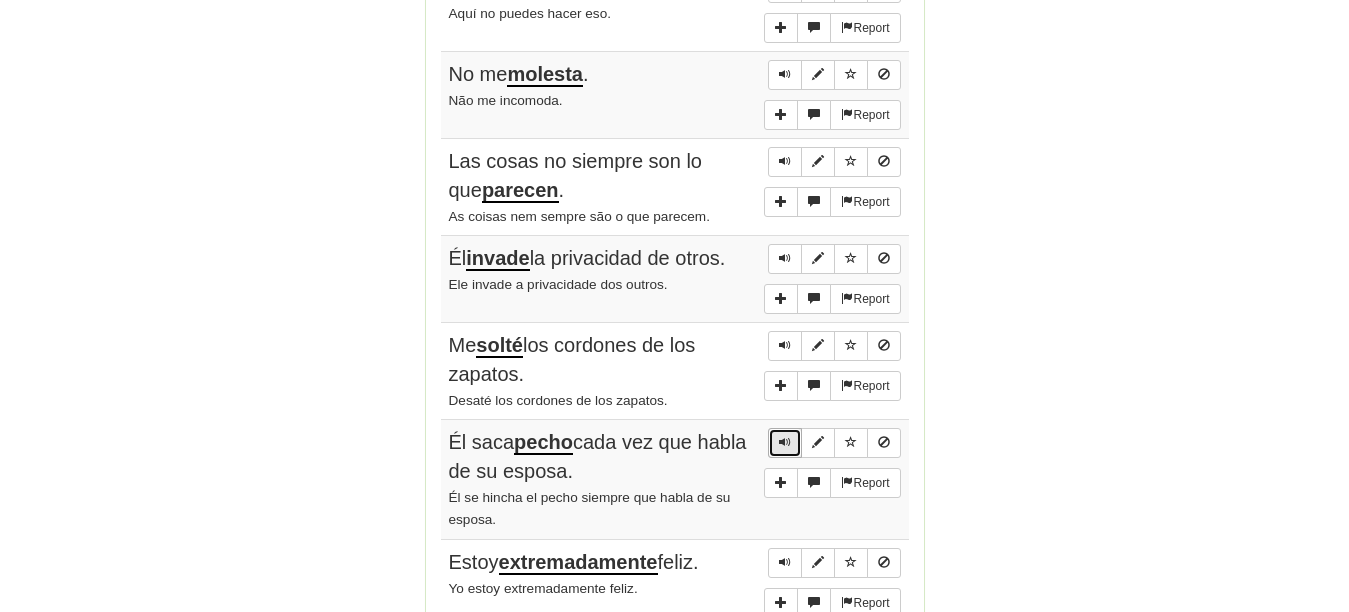 click at bounding box center (785, 443) 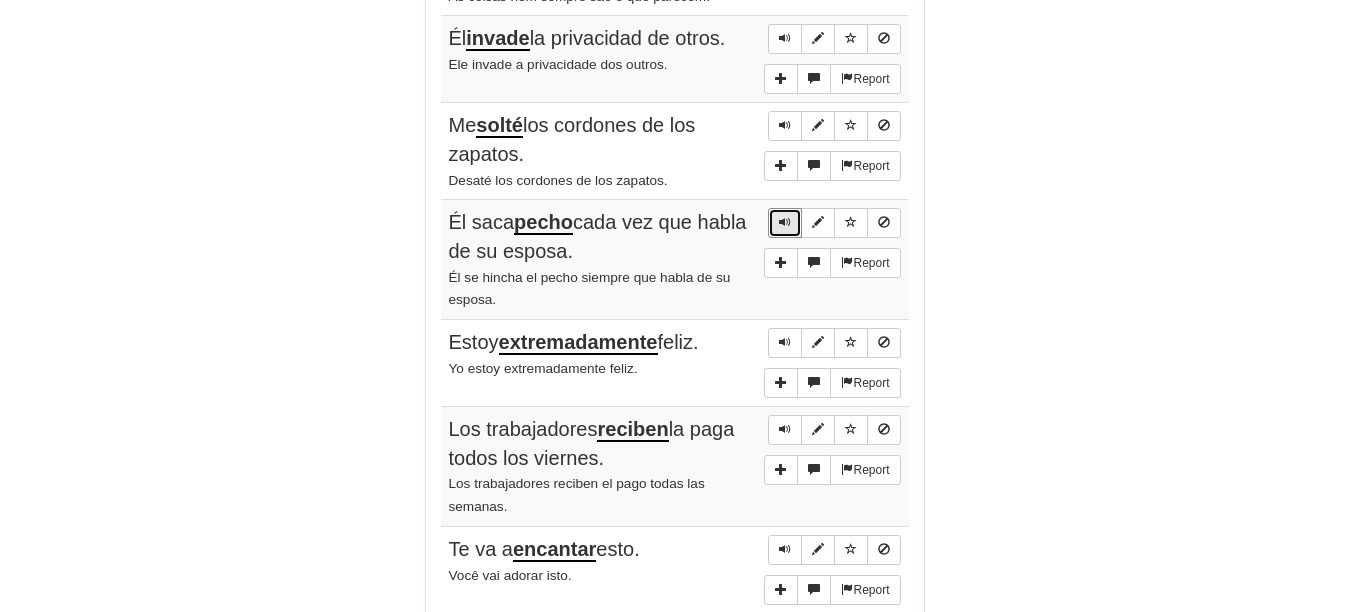 scroll, scrollTop: 1644, scrollLeft: 0, axis: vertical 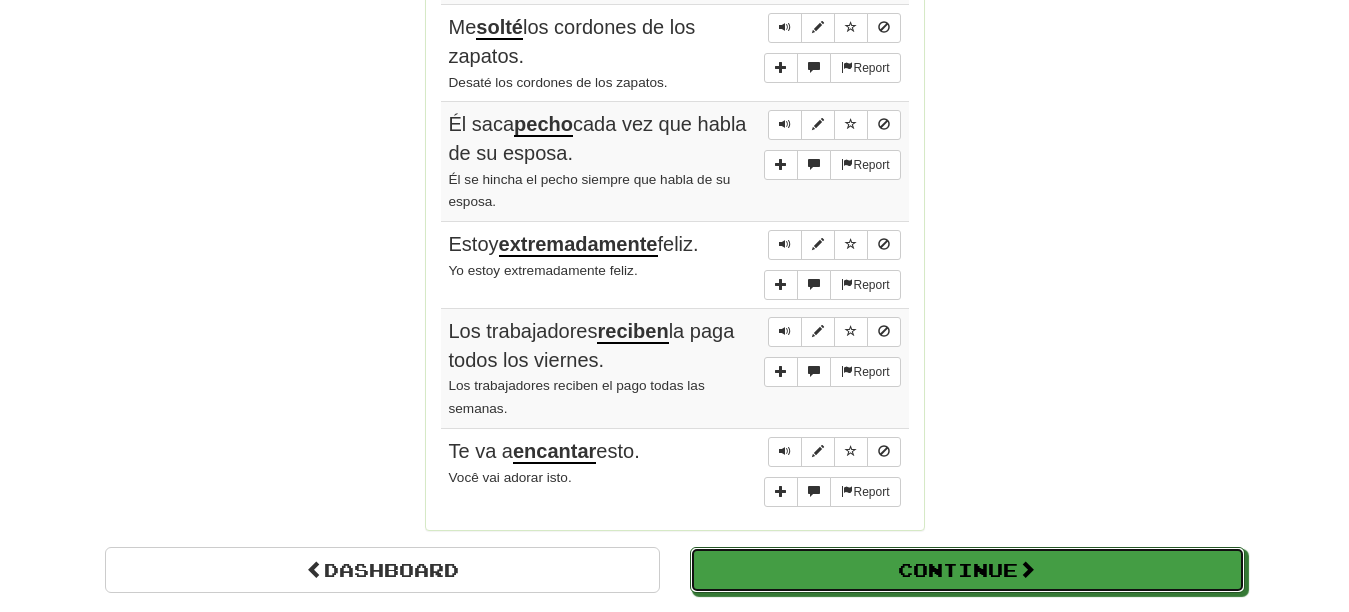 click at bounding box center (1027, 569) 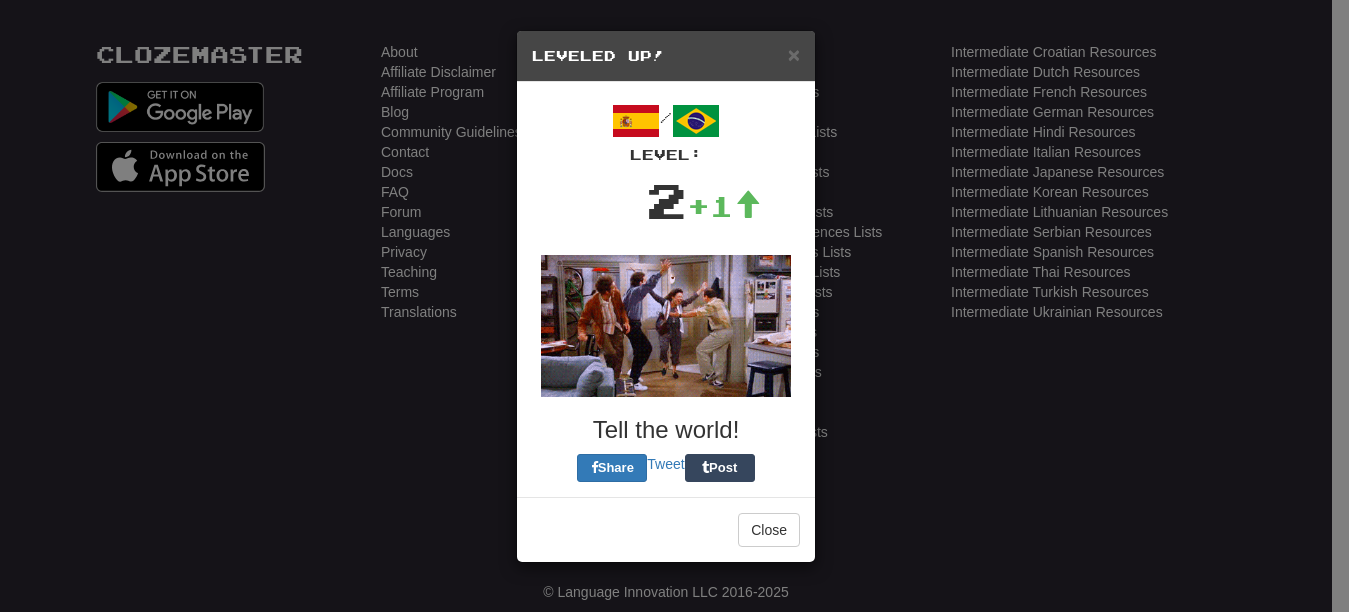 scroll, scrollTop: 16, scrollLeft: 0, axis: vertical 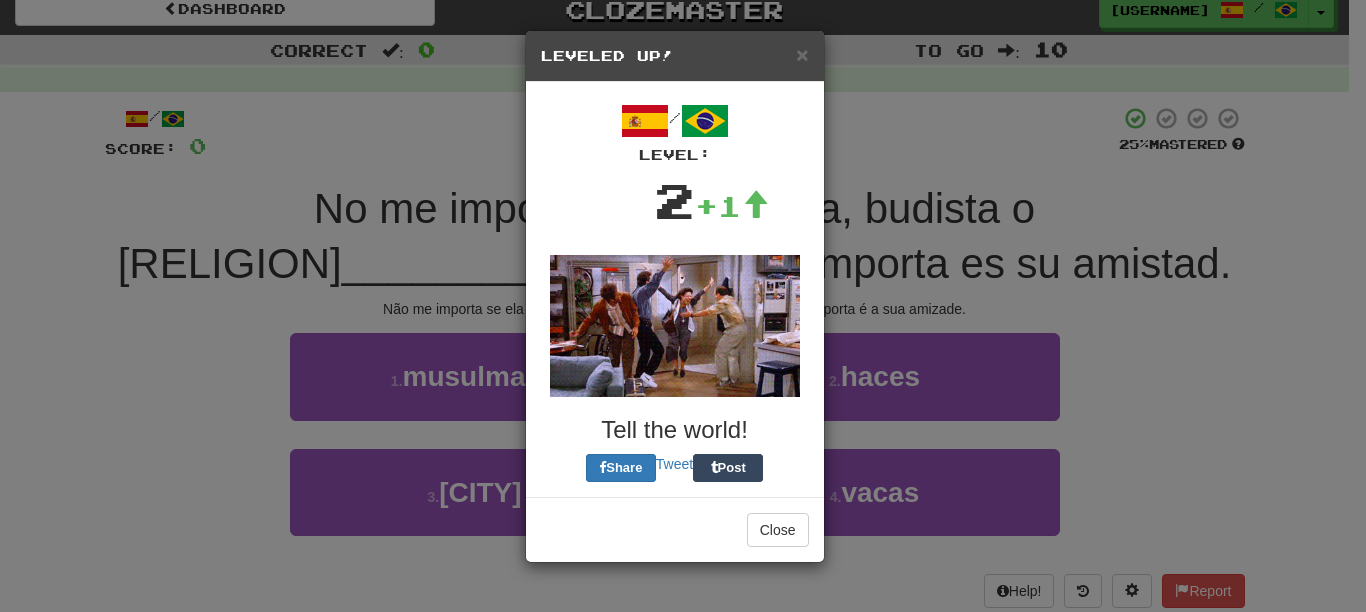 click on "[BRAND]" at bounding box center [683, 665] 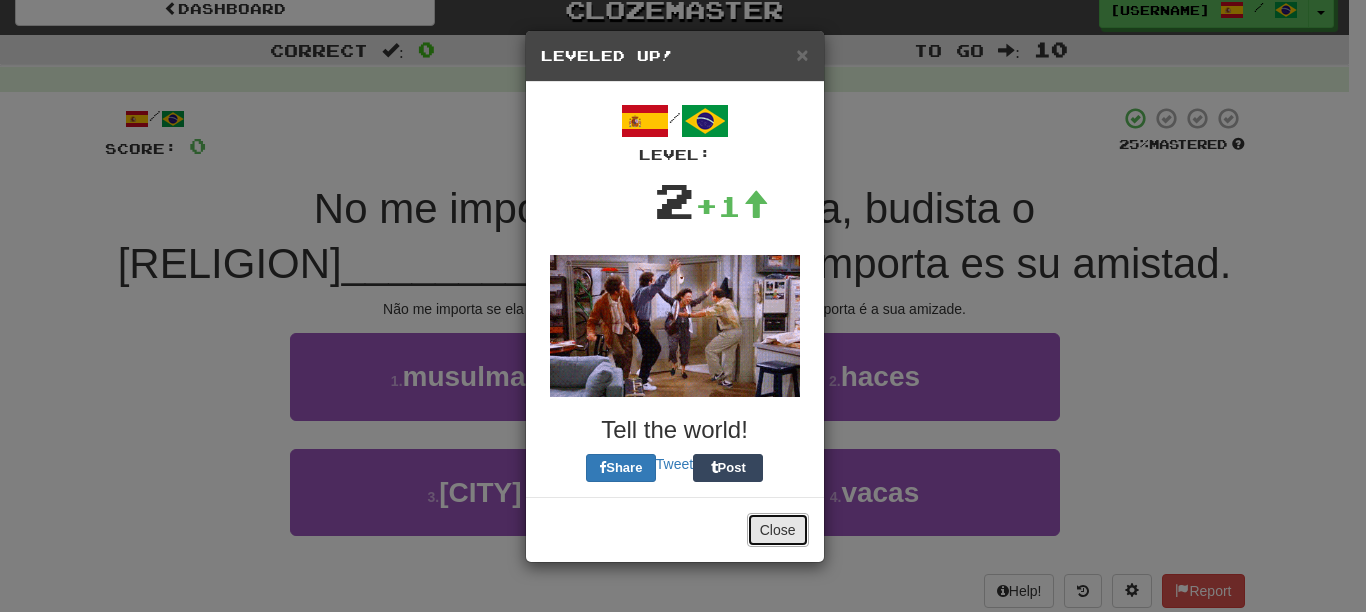 click on "Close" at bounding box center [778, 530] 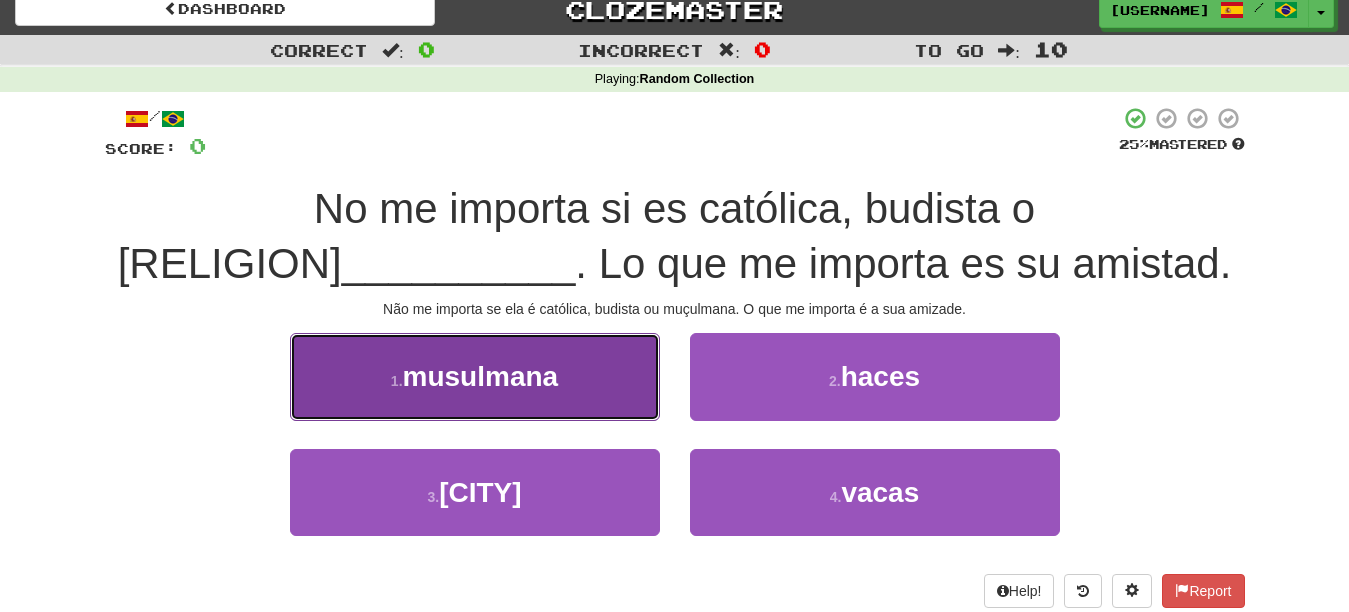 click on "musulmana" at bounding box center (481, 376) 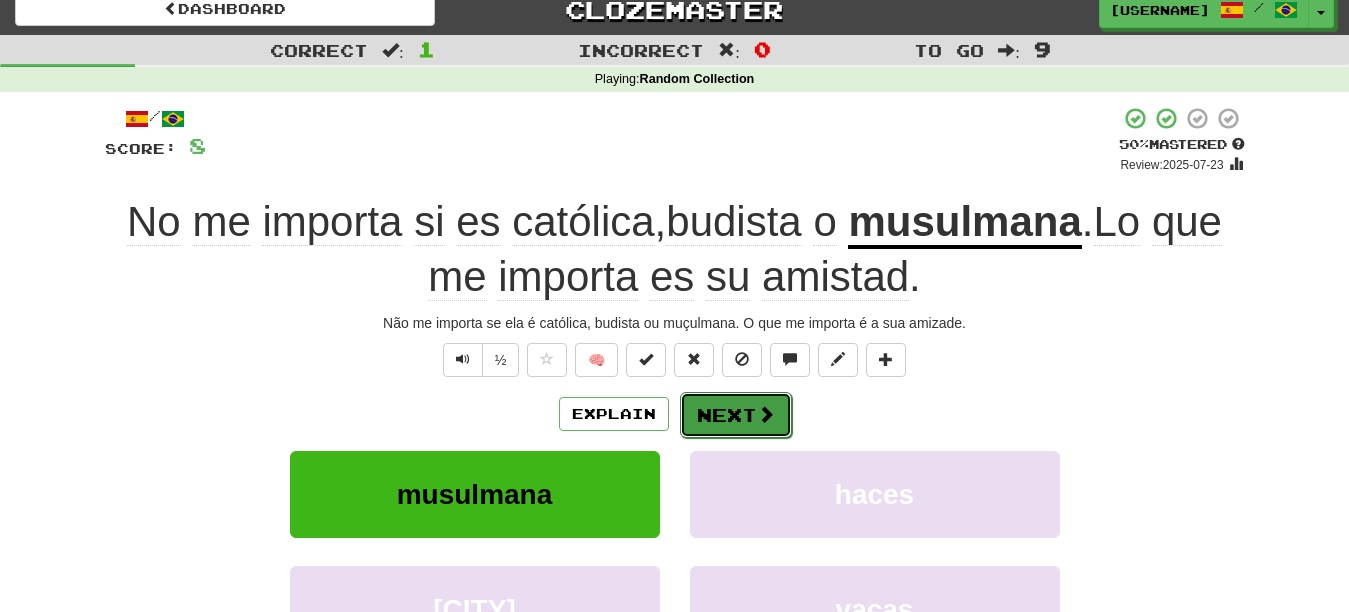 click on "Next" at bounding box center (736, 415) 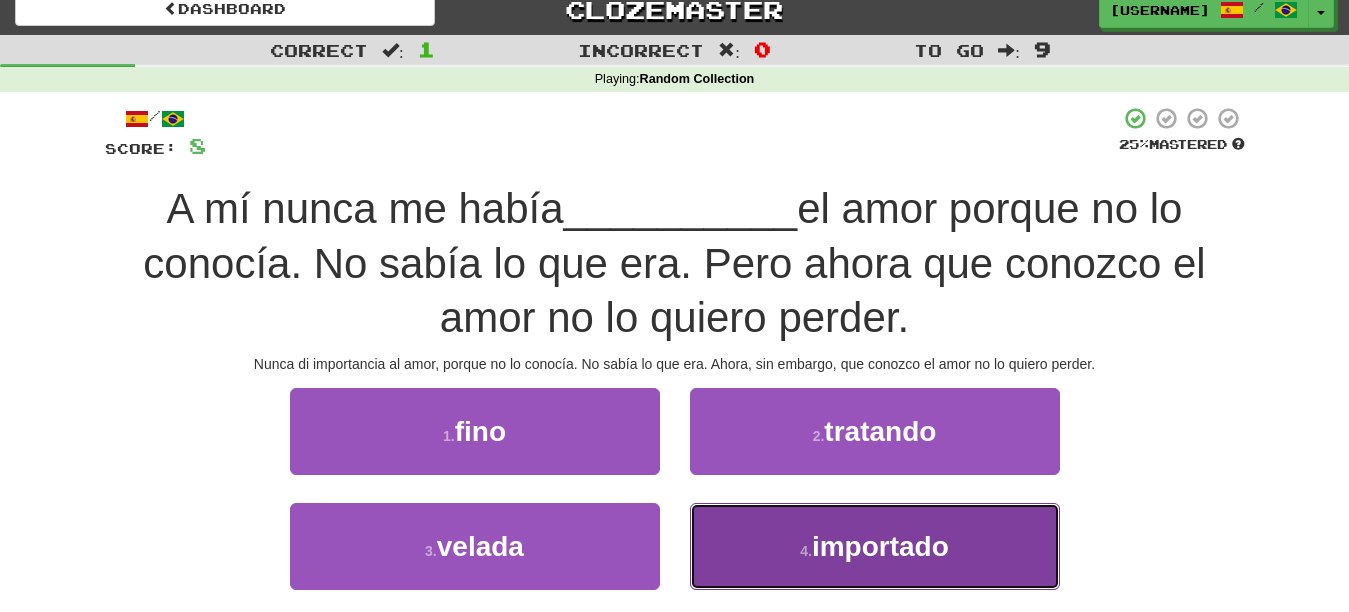 click on "importado" at bounding box center (880, 546) 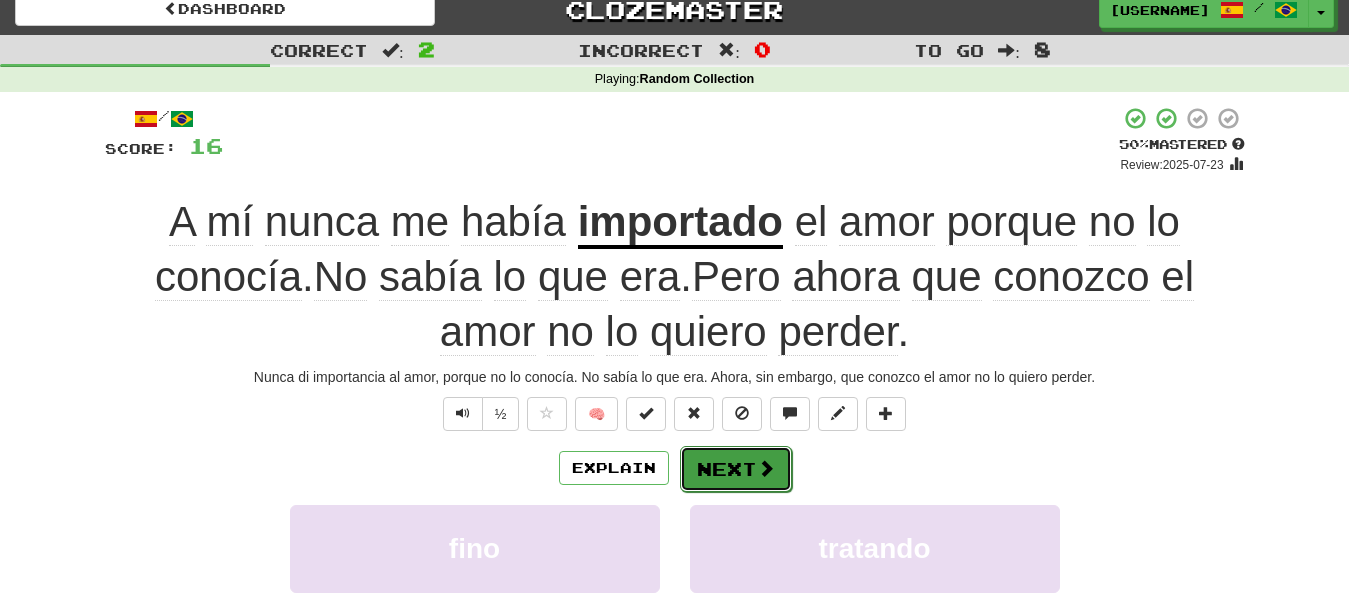 click on "Next" at bounding box center [736, 469] 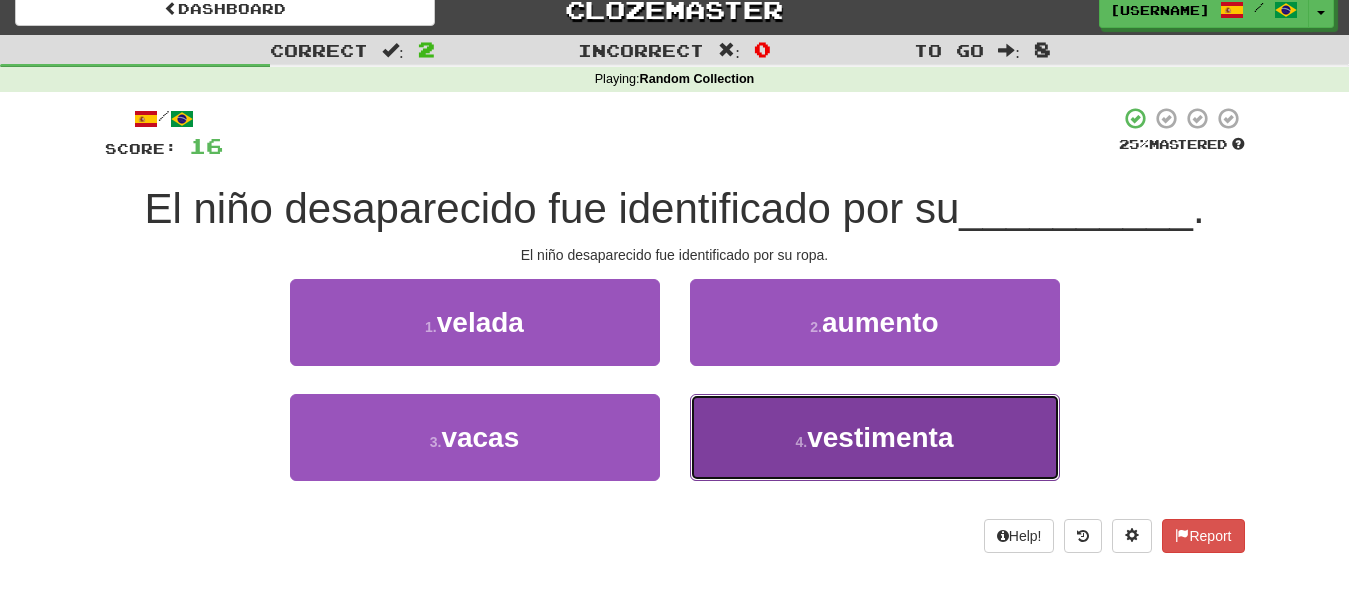 click on "vestimenta" at bounding box center [880, 437] 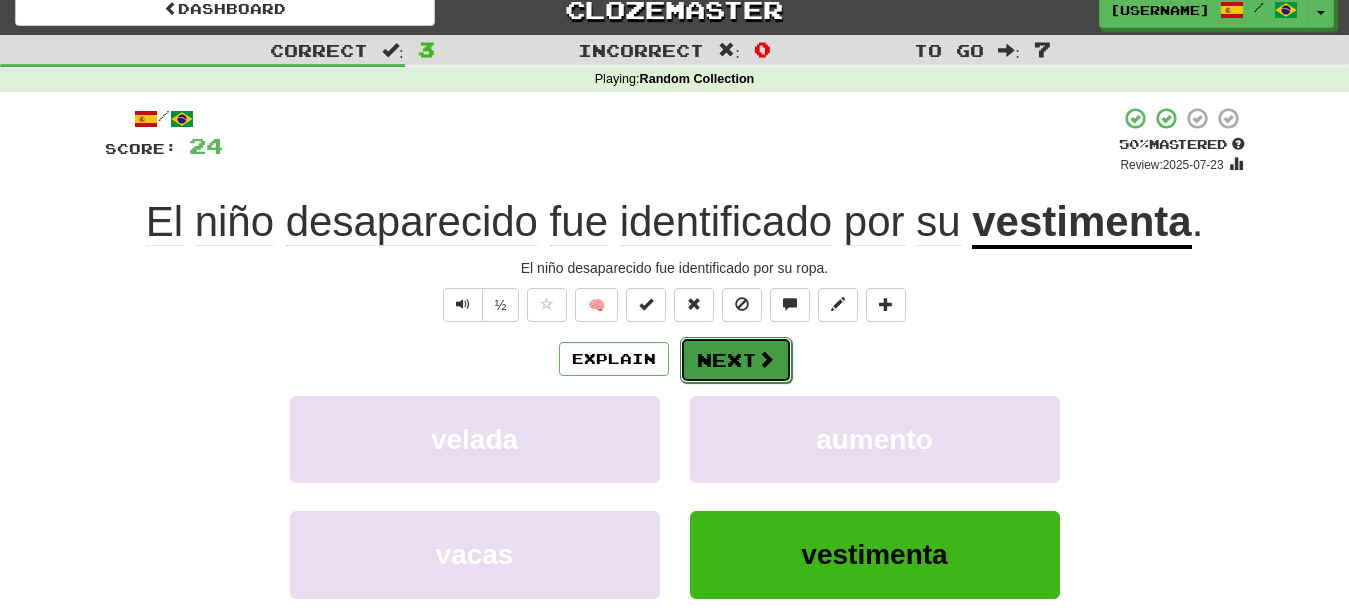click at bounding box center (766, 359) 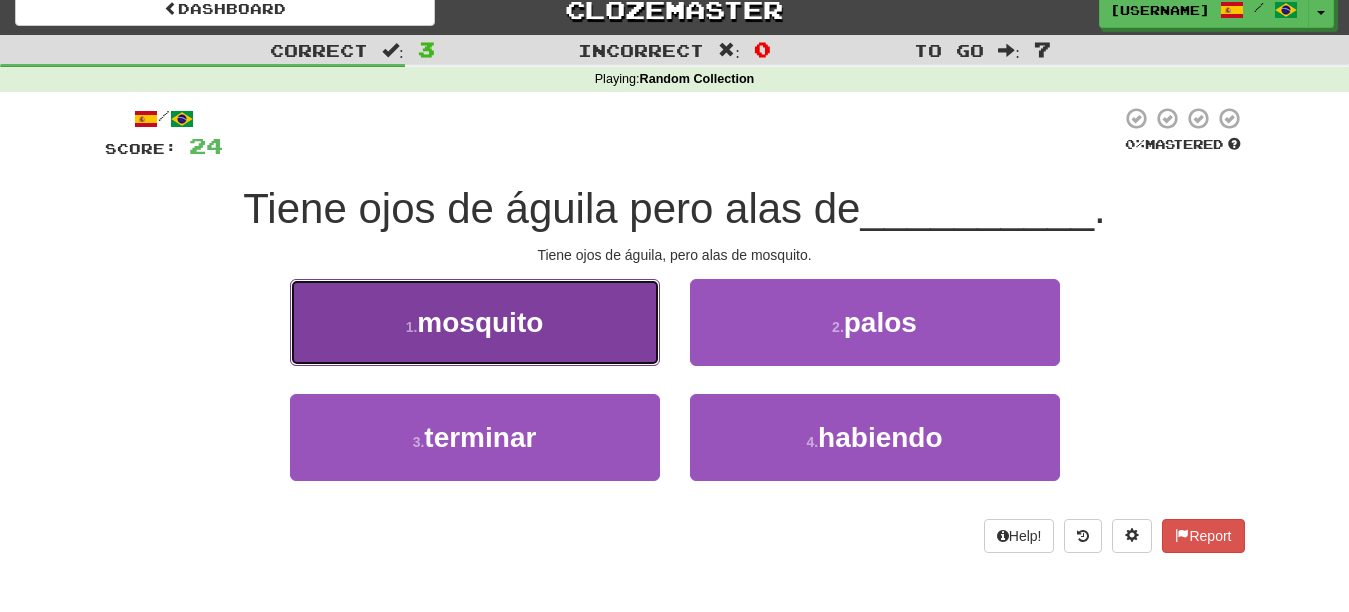 click on "mosquito" at bounding box center [480, 322] 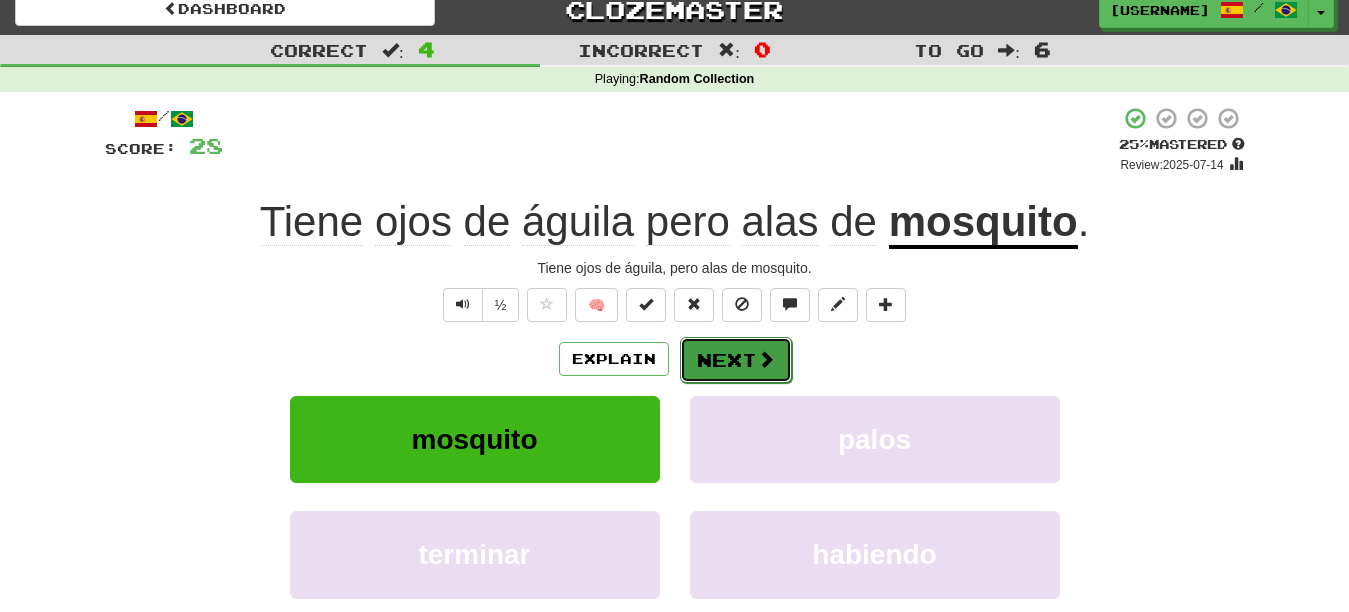 click on "Next" at bounding box center [736, 360] 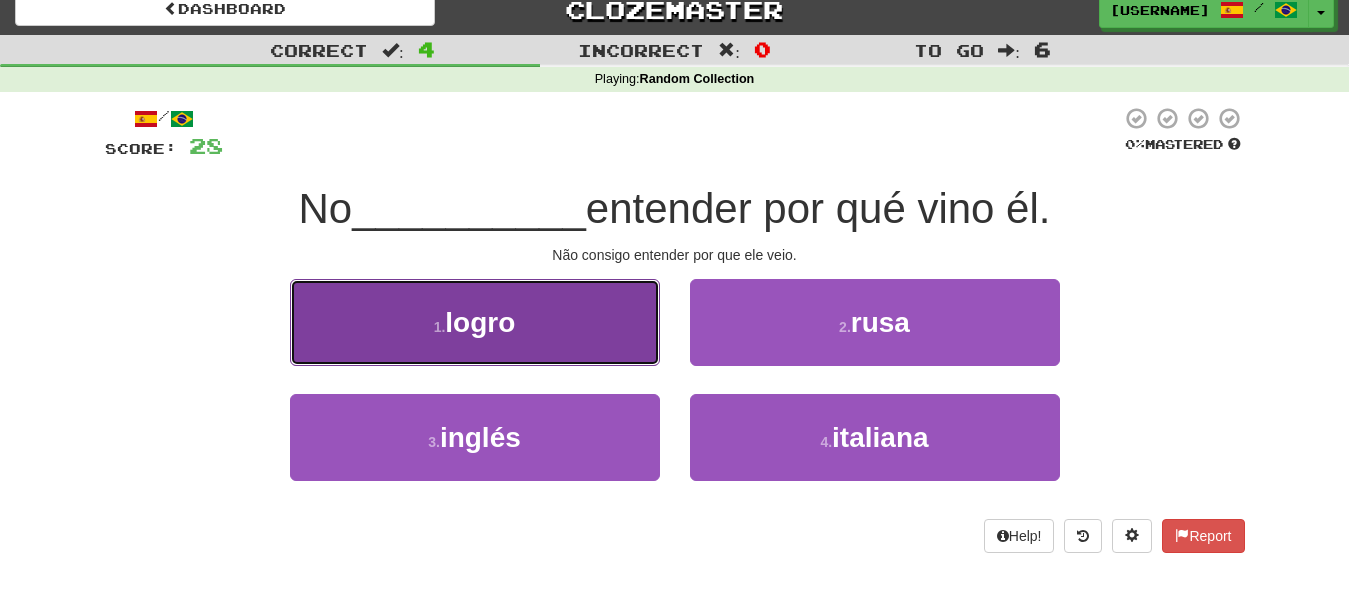 click on "1 .  logro" at bounding box center [475, 322] 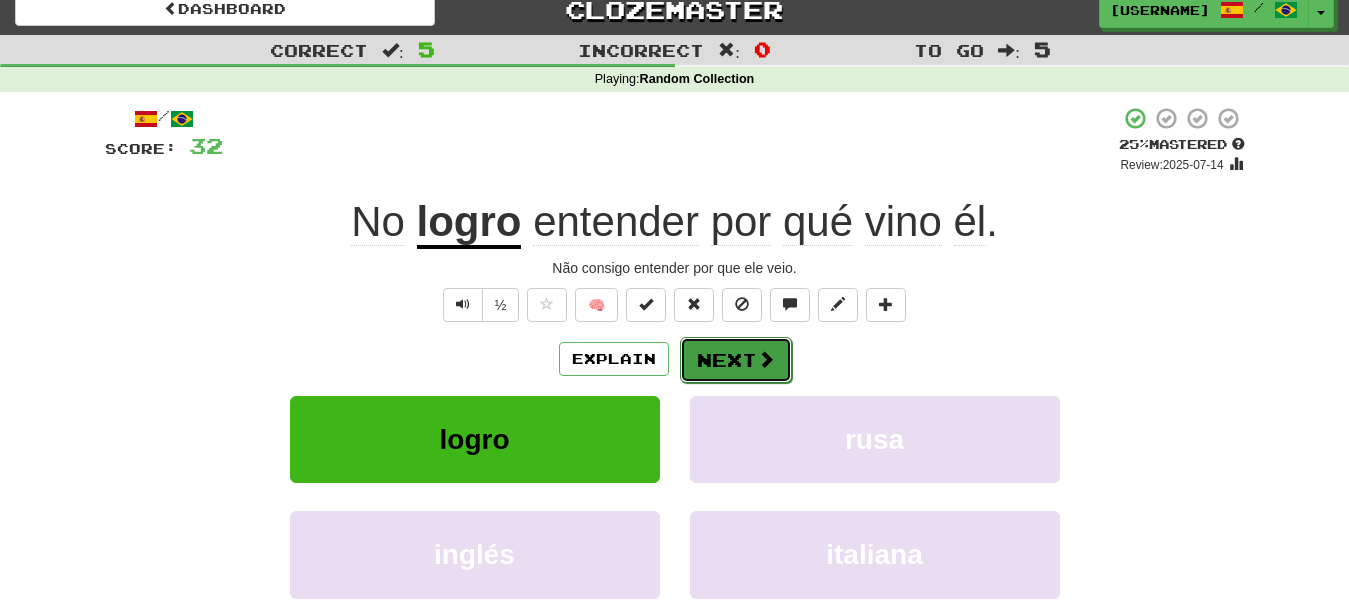 click on "Next" at bounding box center (736, 360) 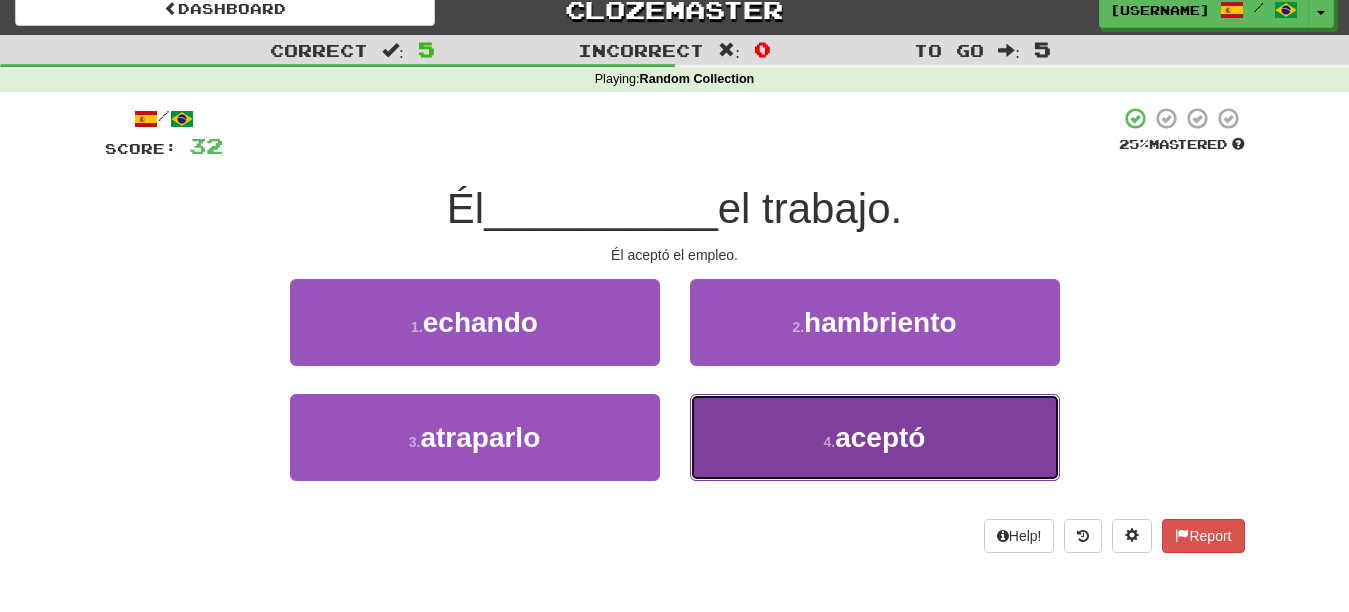 click on "aceptó" at bounding box center (880, 437) 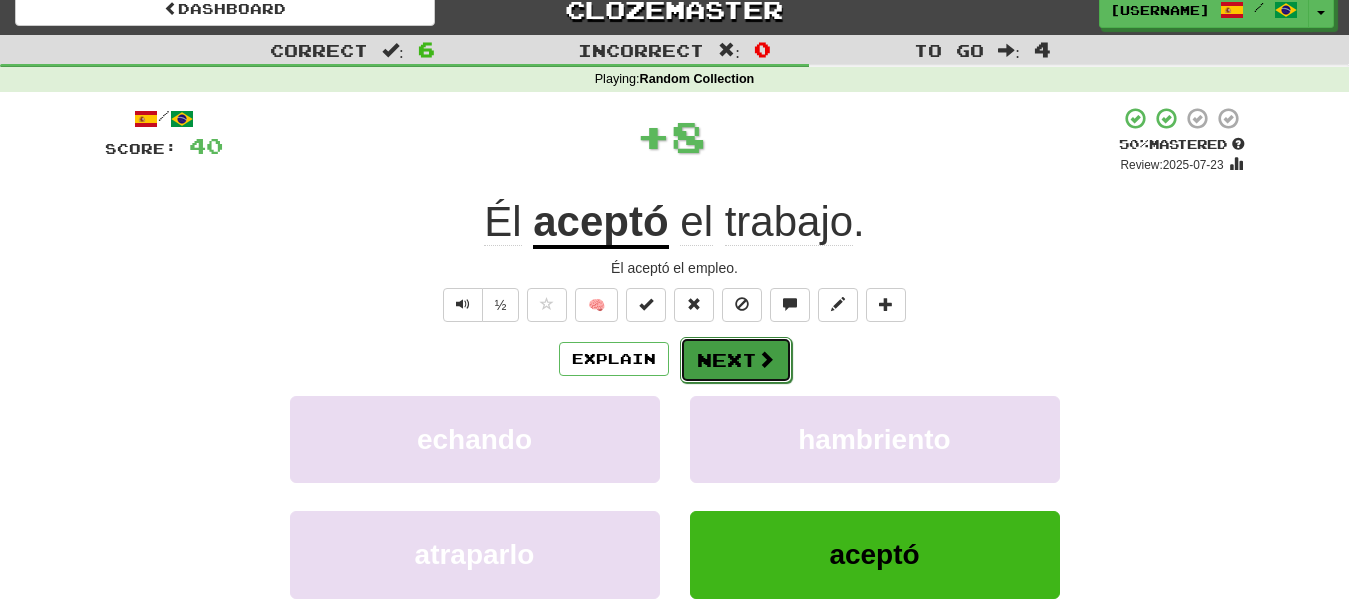 click at bounding box center (766, 359) 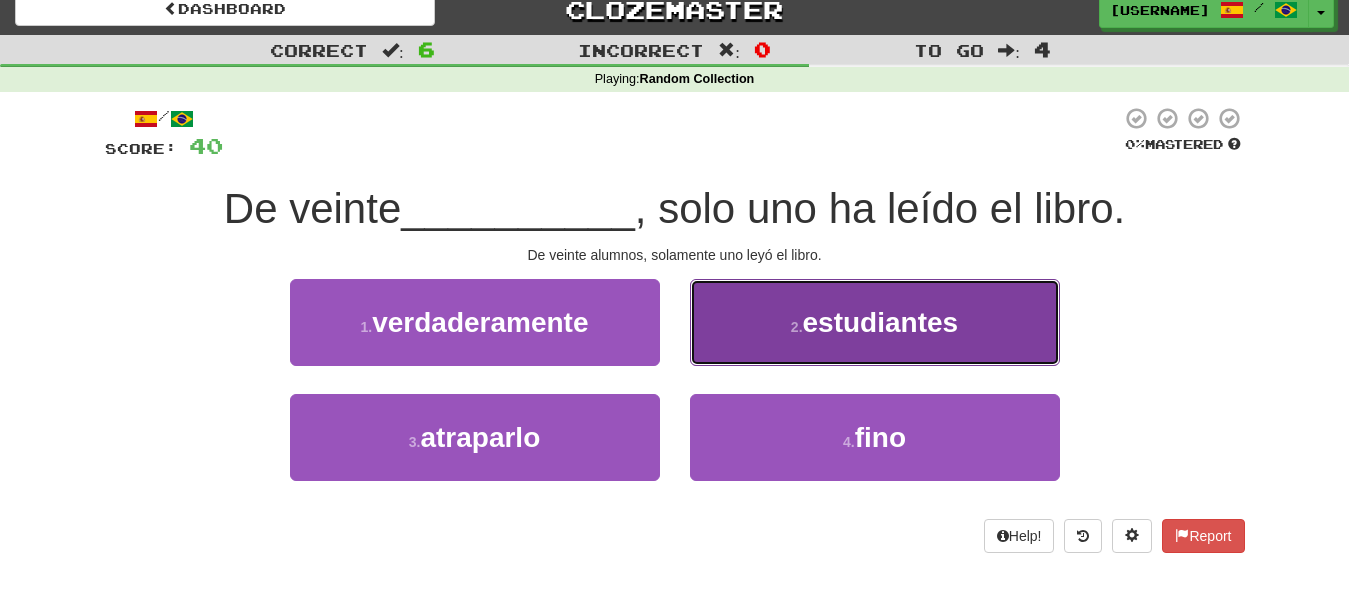 click on "estudiantes" at bounding box center [881, 322] 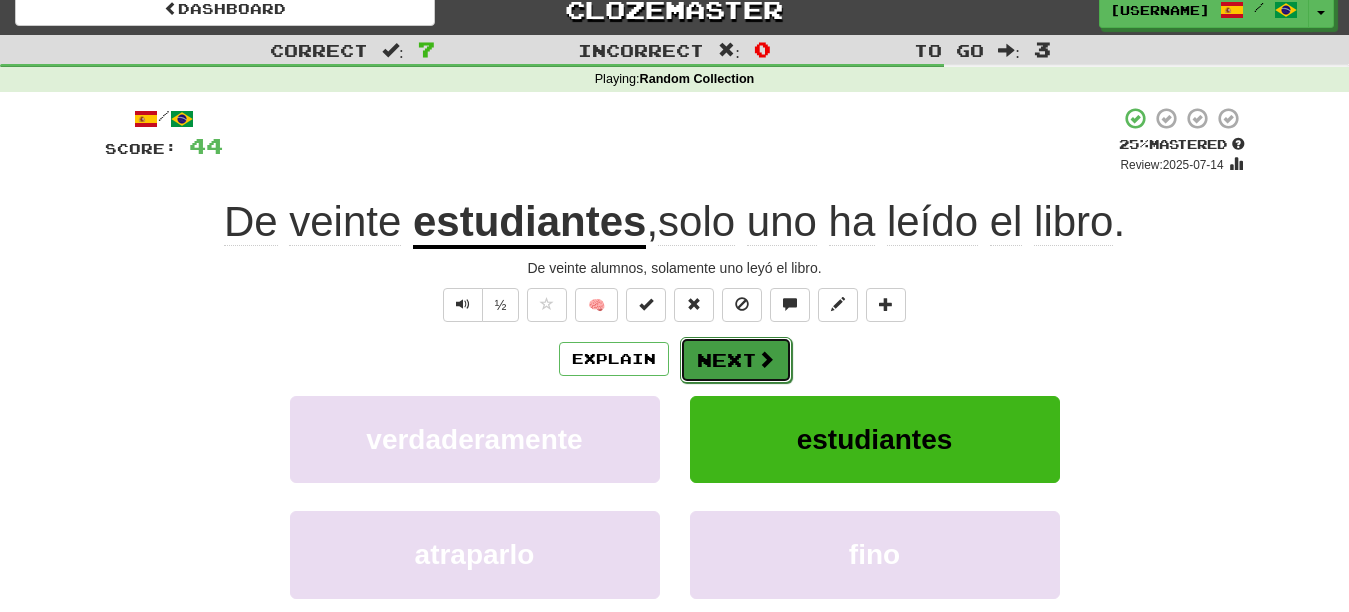 click on "Next" at bounding box center [736, 360] 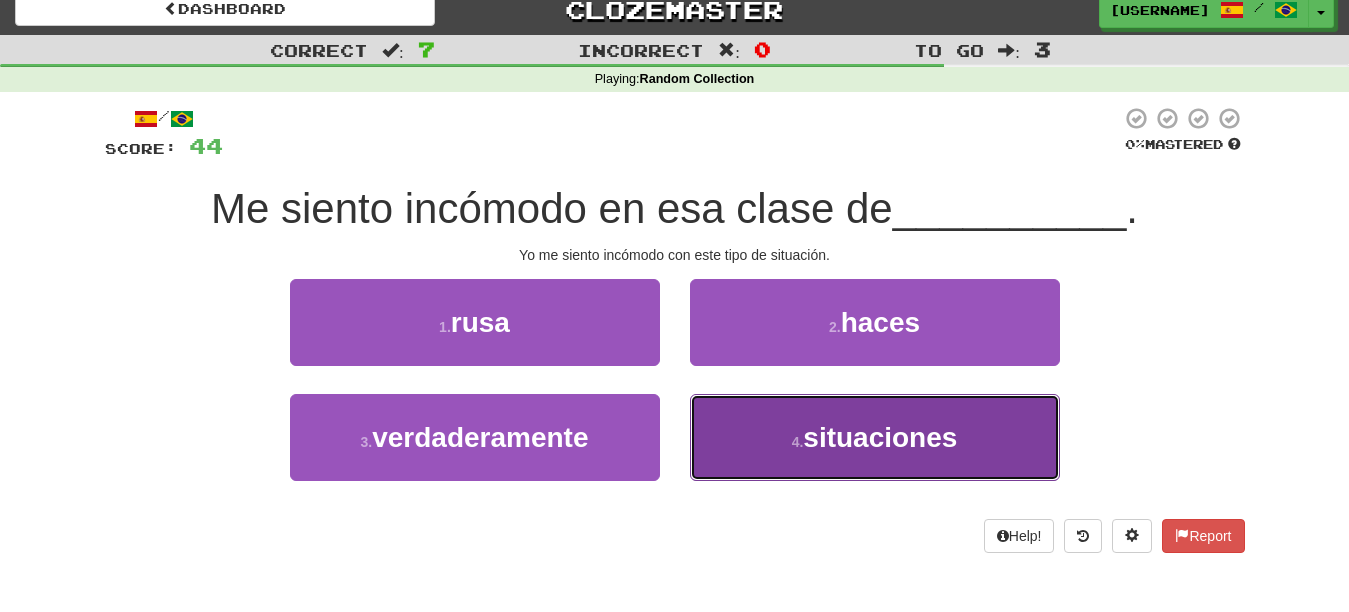 click on "4 .  situaciones" at bounding box center [875, 437] 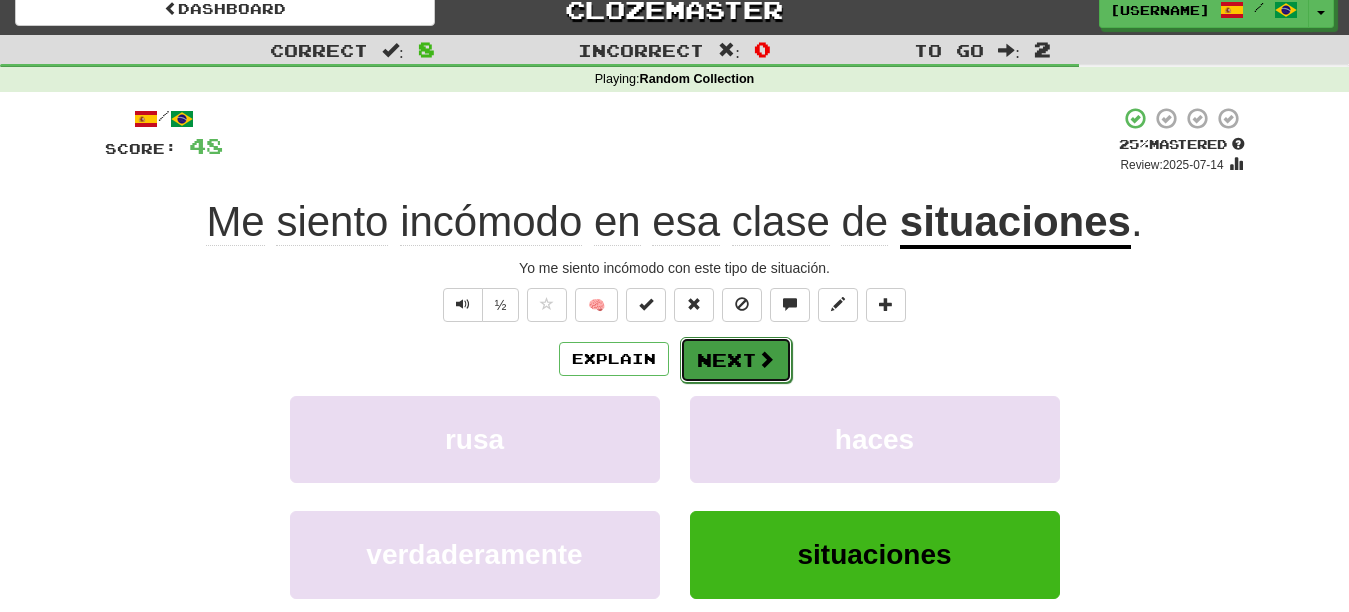click at bounding box center (766, 359) 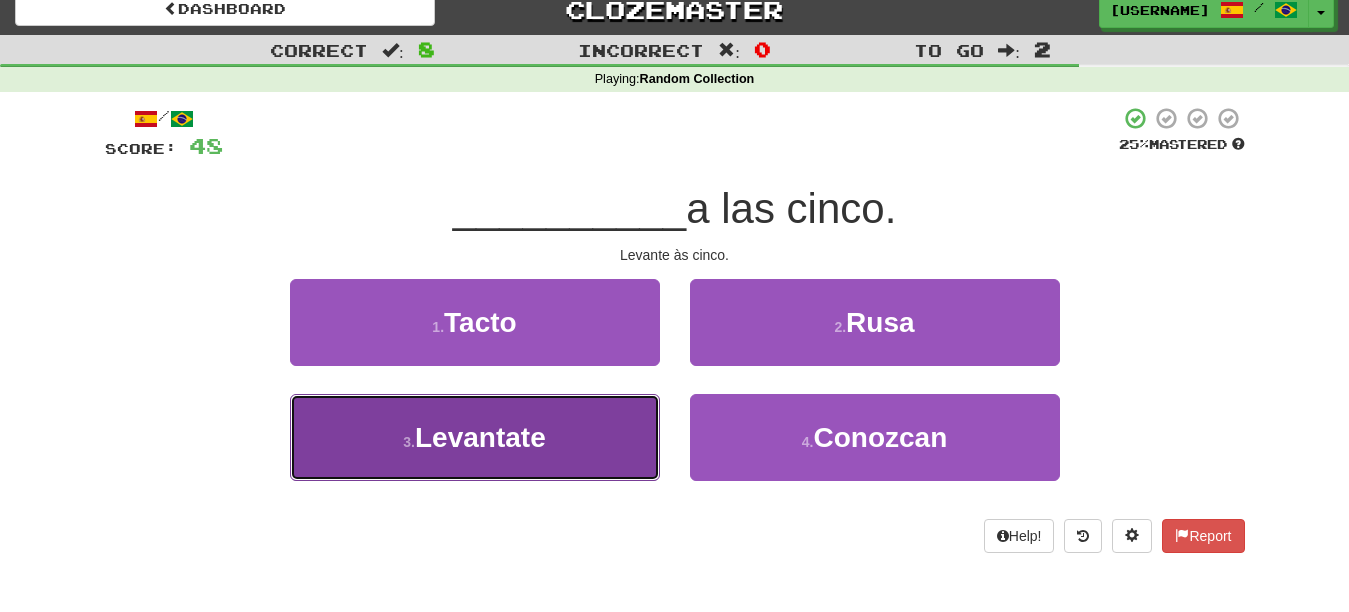 click on "Levantate" at bounding box center [480, 437] 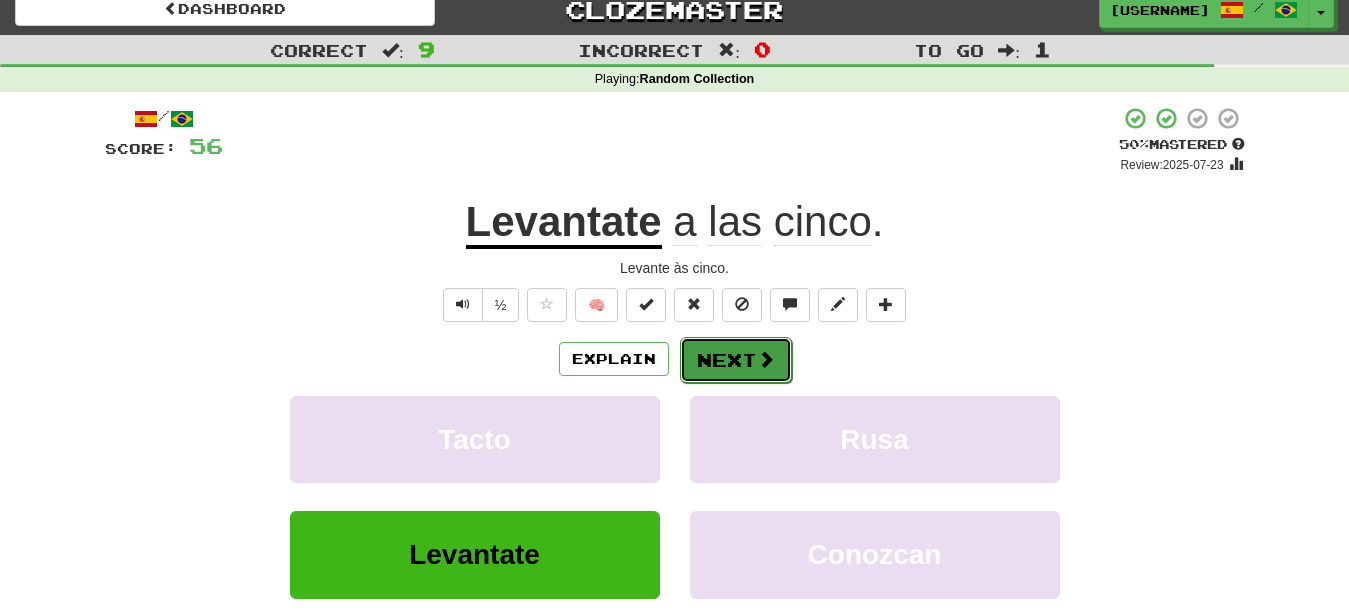 click on "Next" at bounding box center (736, 360) 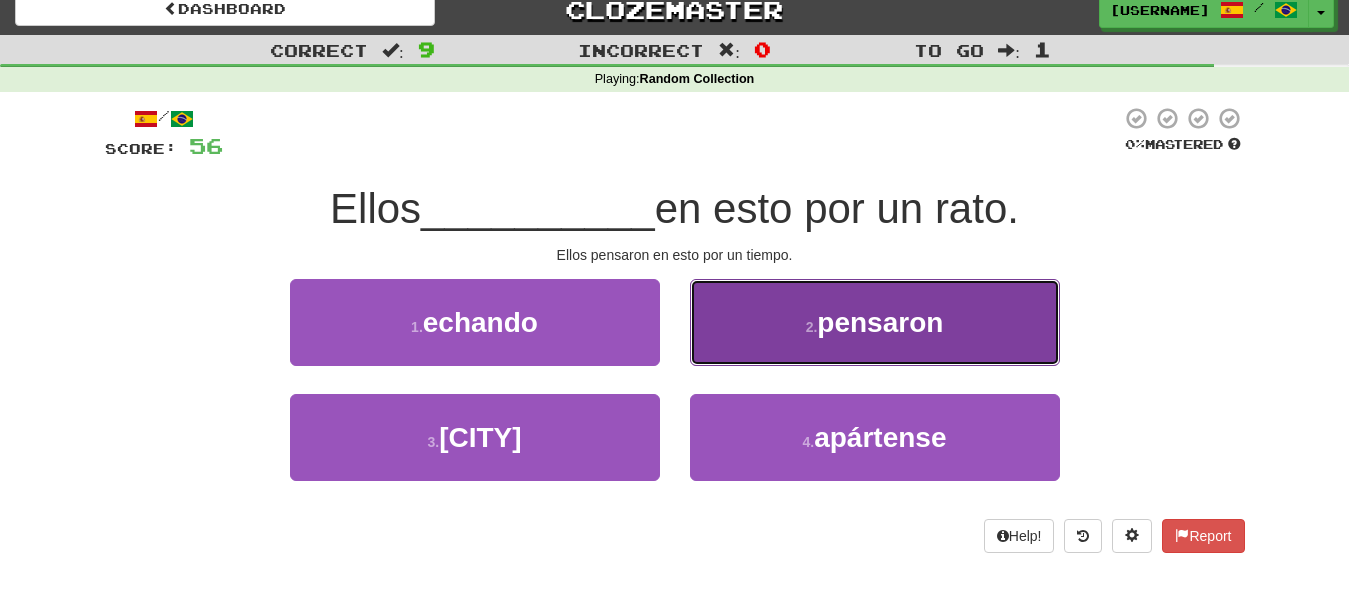 click on "pensaron" at bounding box center [880, 322] 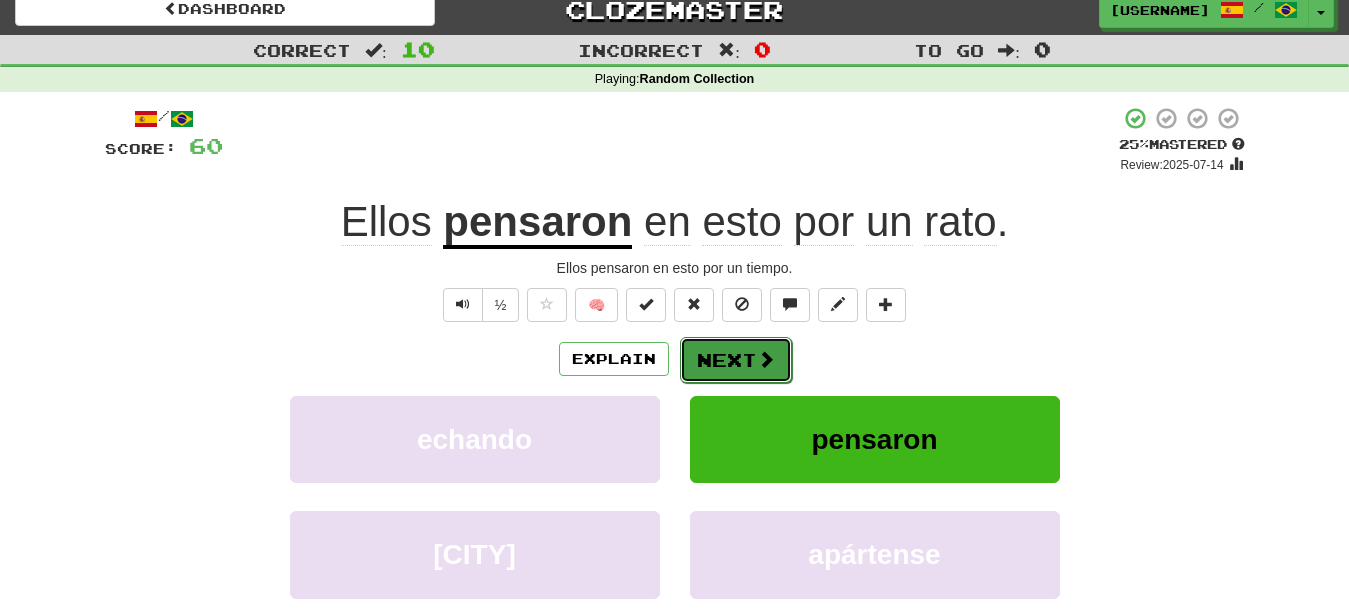 click on "Next" at bounding box center (736, 360) 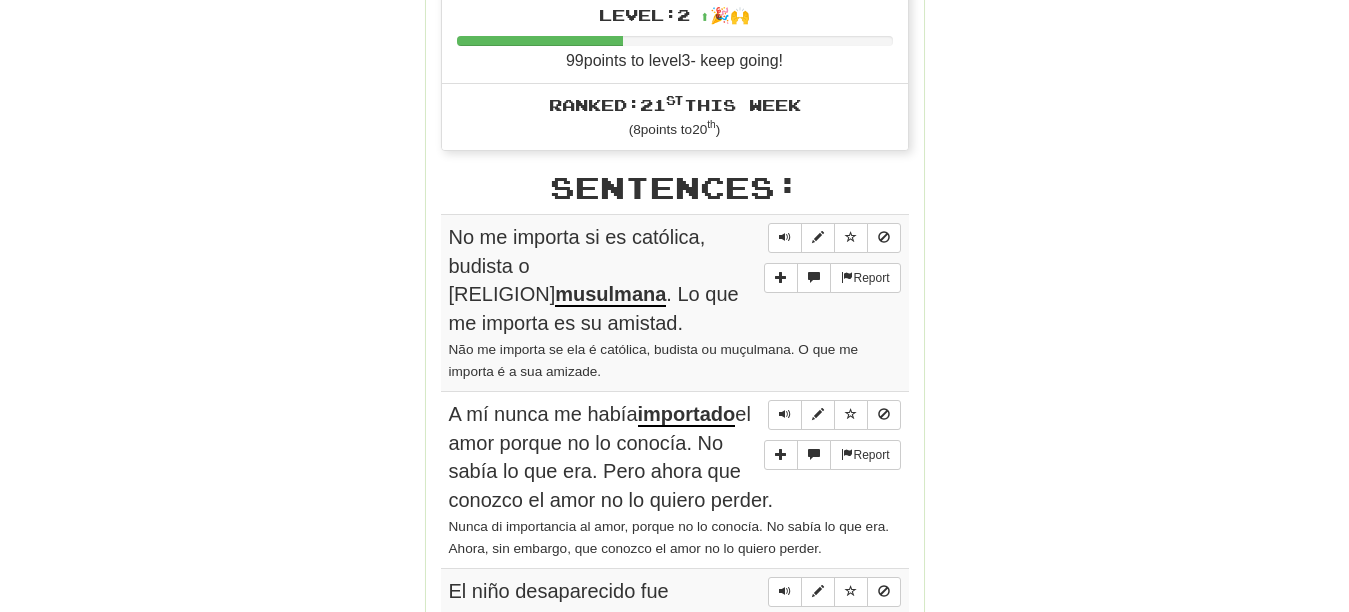 scroll, scrollTop: 1045, scrollLeft: 0, axis: vertical 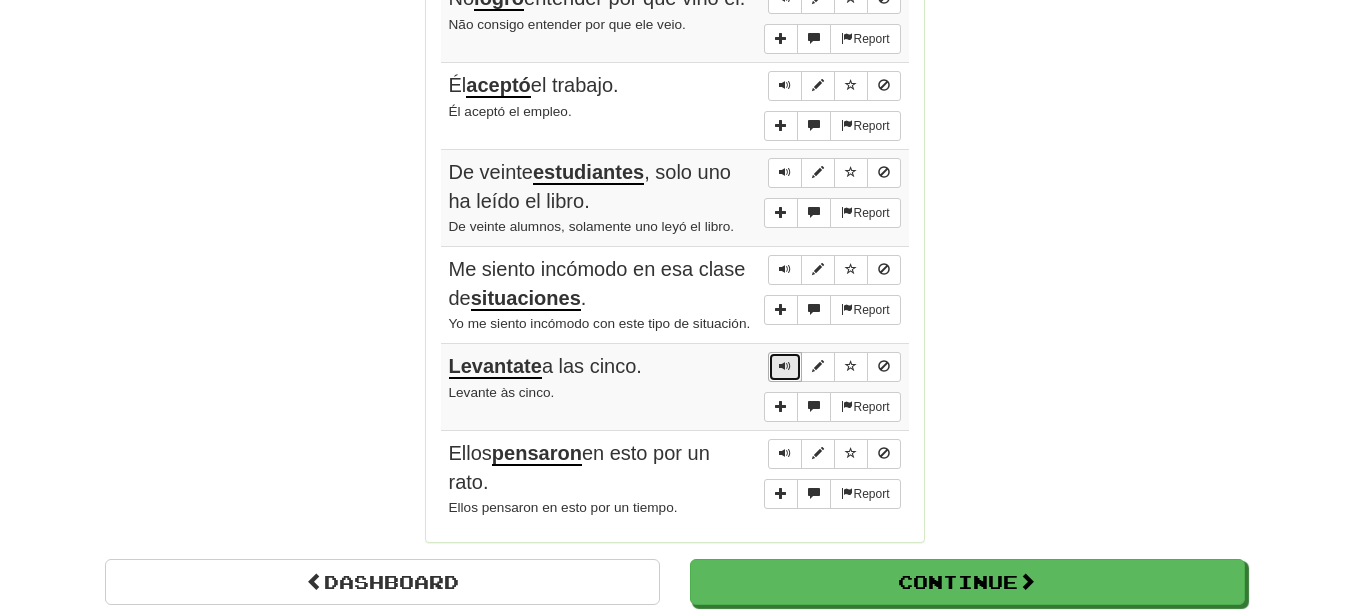 click at bounding box center (785, 366) 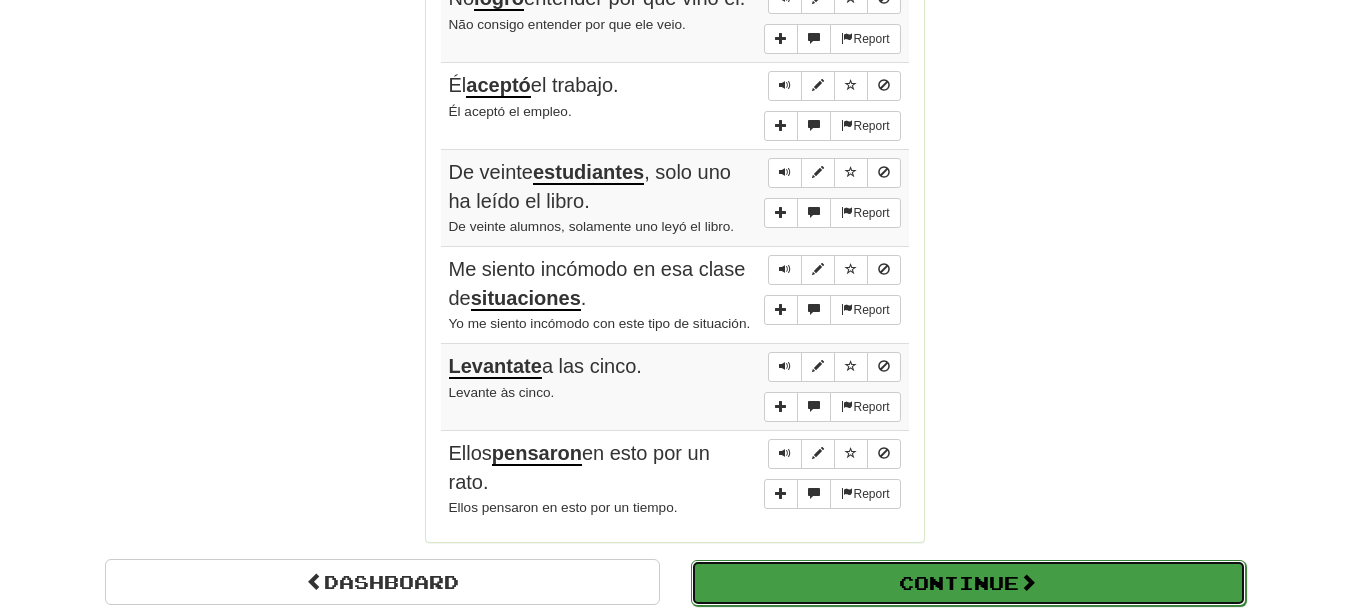 click on "Continue" at bounding box center (968, 583) 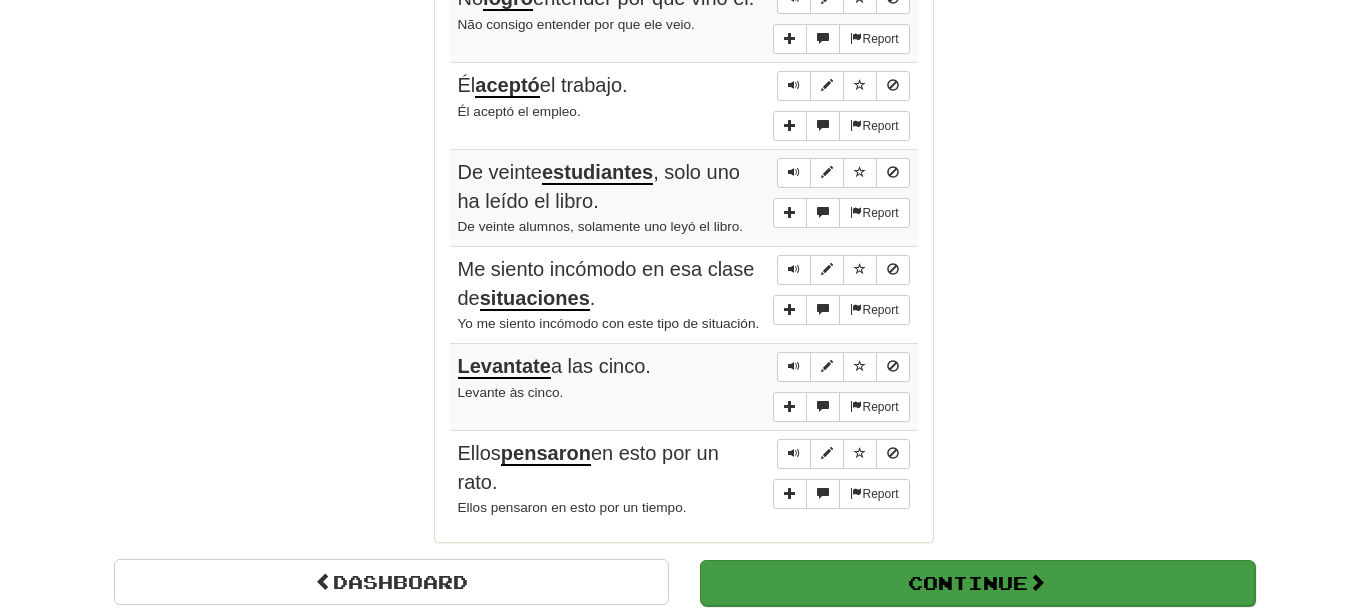 scroll, scrollTop: 710, scrollLeft: 0, axis: vertical 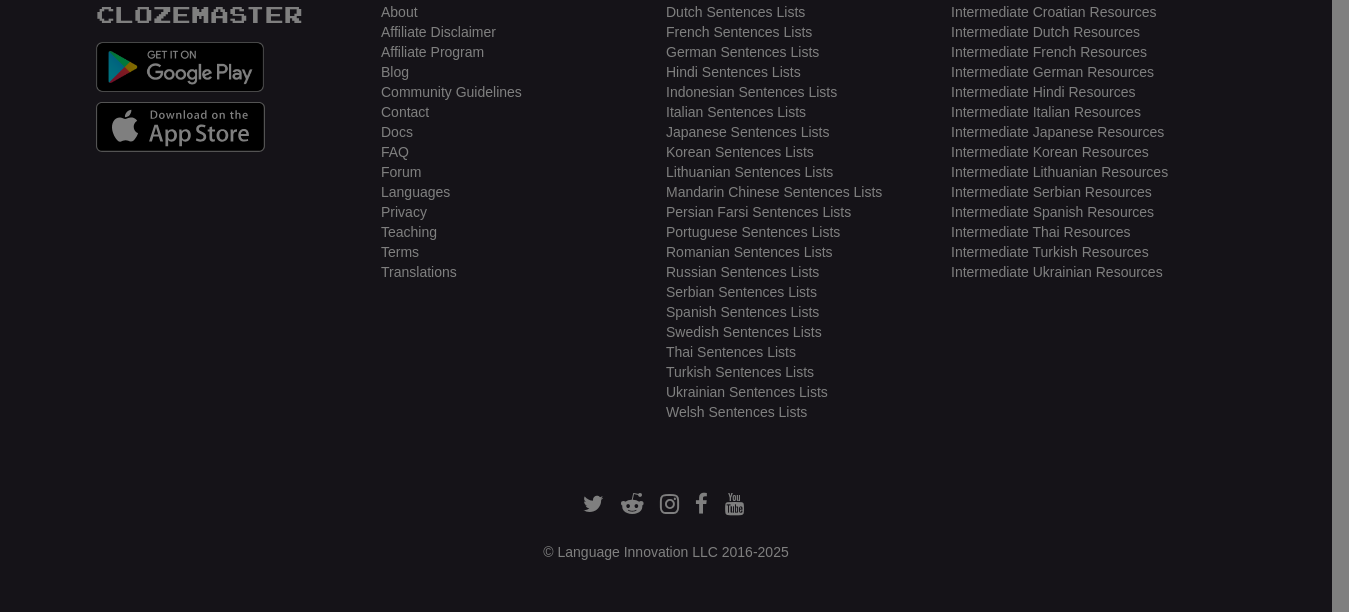 click on "[BRAND]" at bounding box center [674, -49] 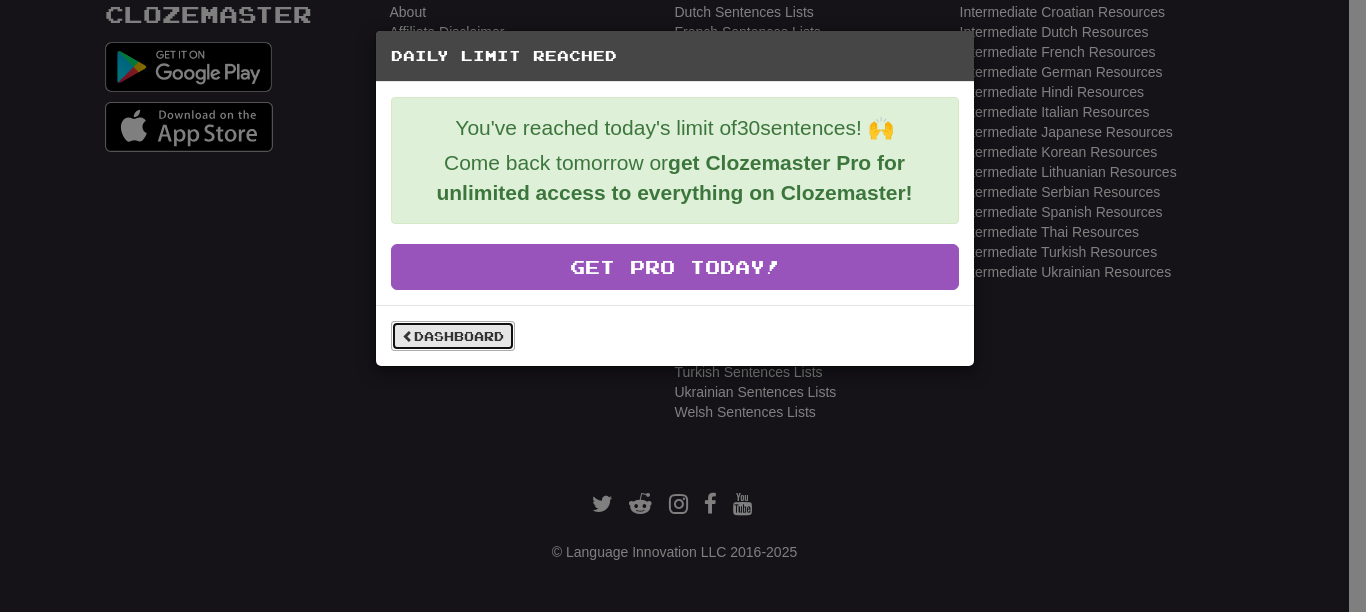 click on "Dashboard" at bounding box center [453, 336] 